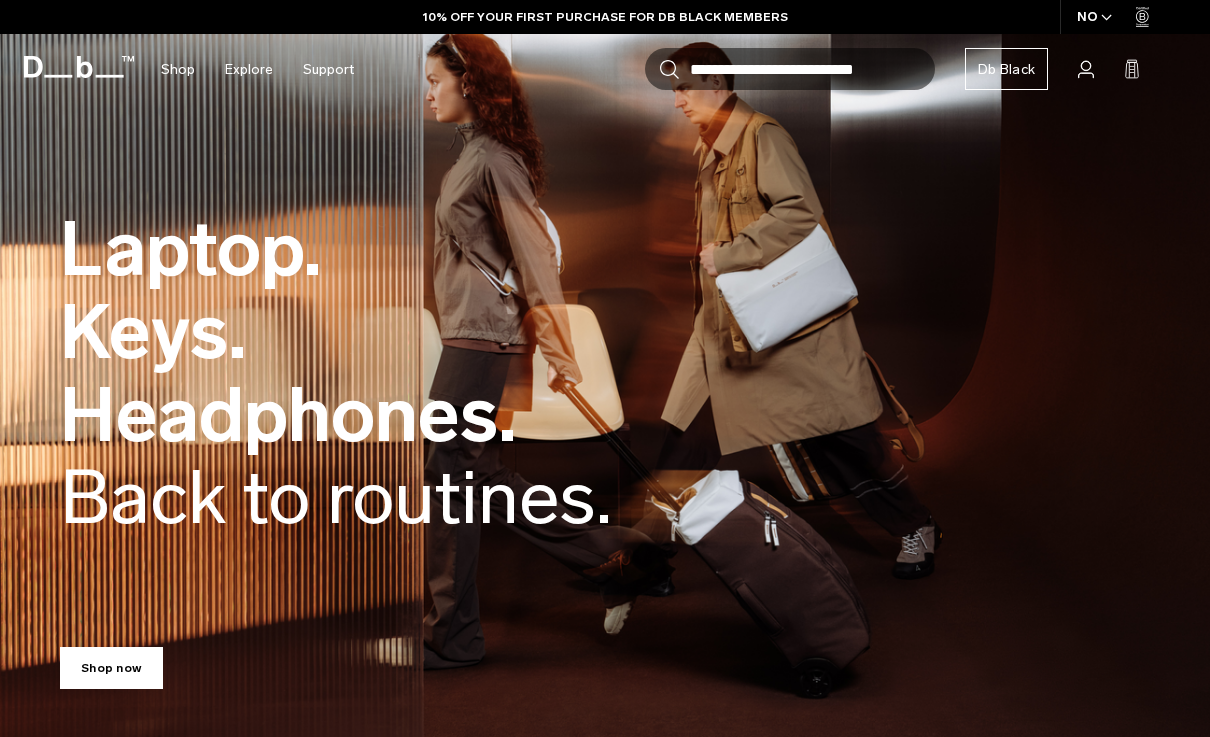 scroll, scrollTop: 0, scrollLeft: 0, axis: both 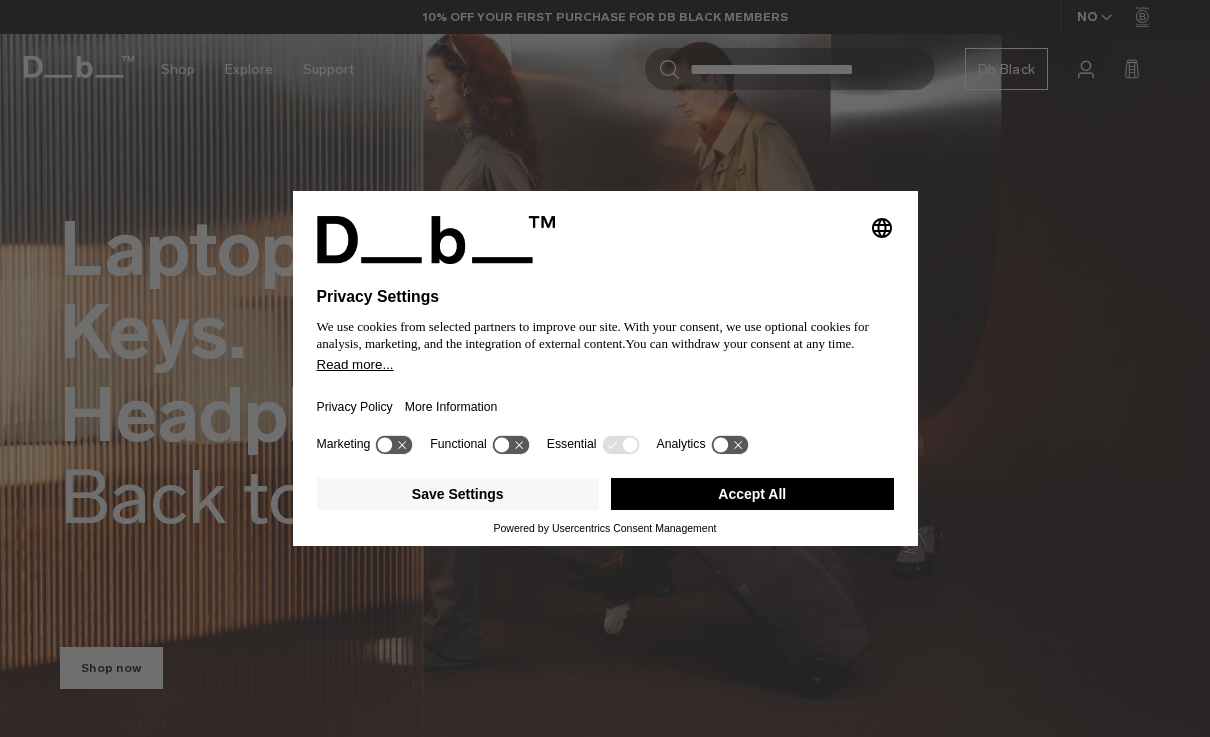click on "Accept All" at bounding box center (752, 494) 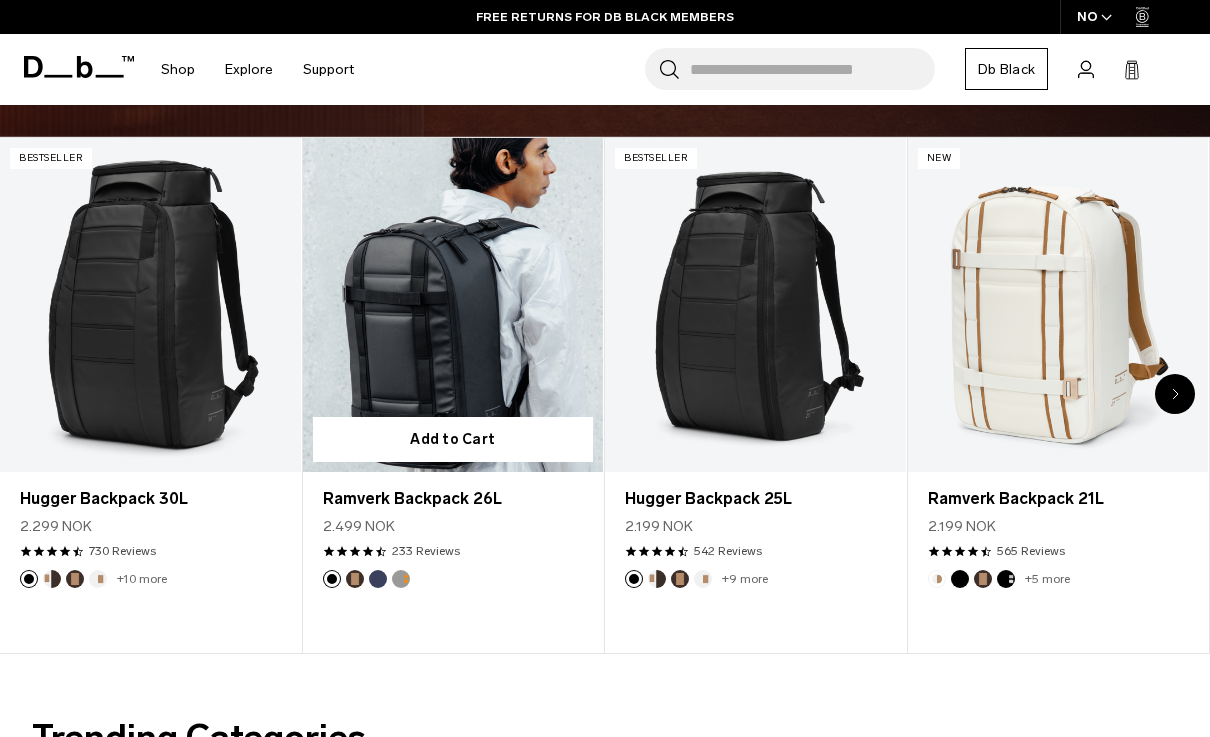 scroll, scrollTop: 586, scrollLeft: 0, axis: vertical 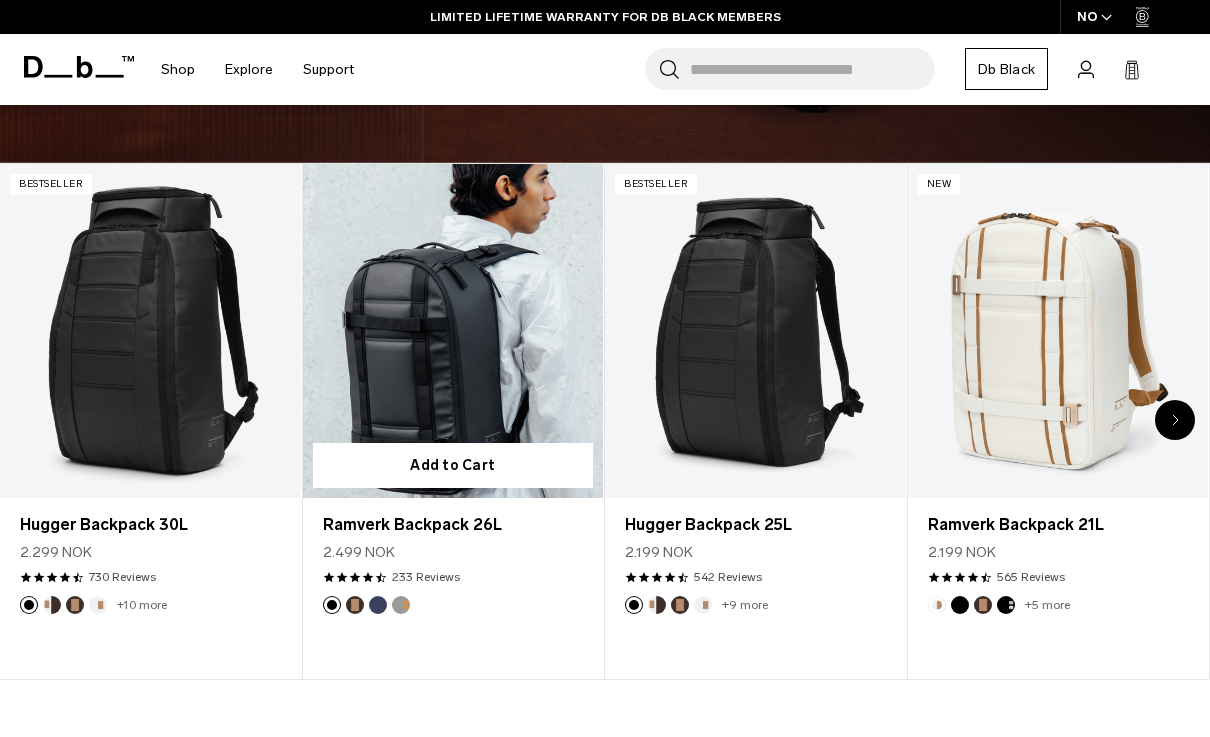 click at bounding box center [453, 331] 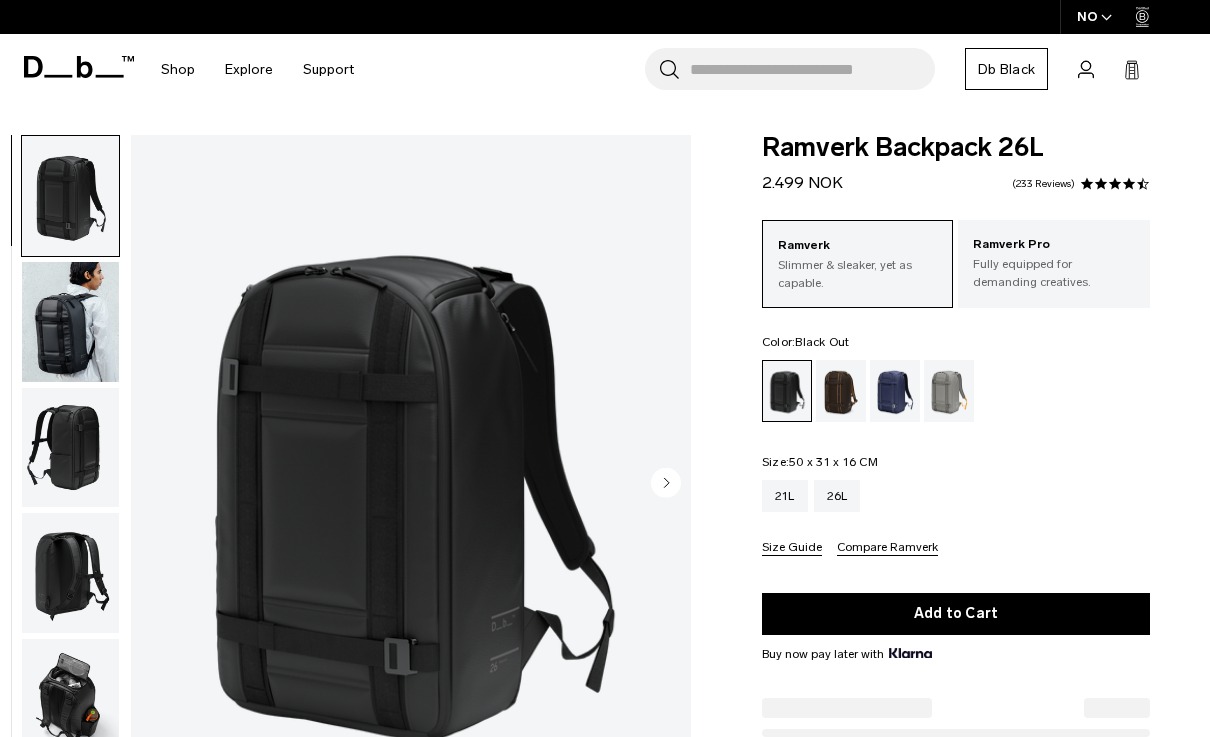 scroll, scrollTop: 0, scrollLeft: 0, axis: both 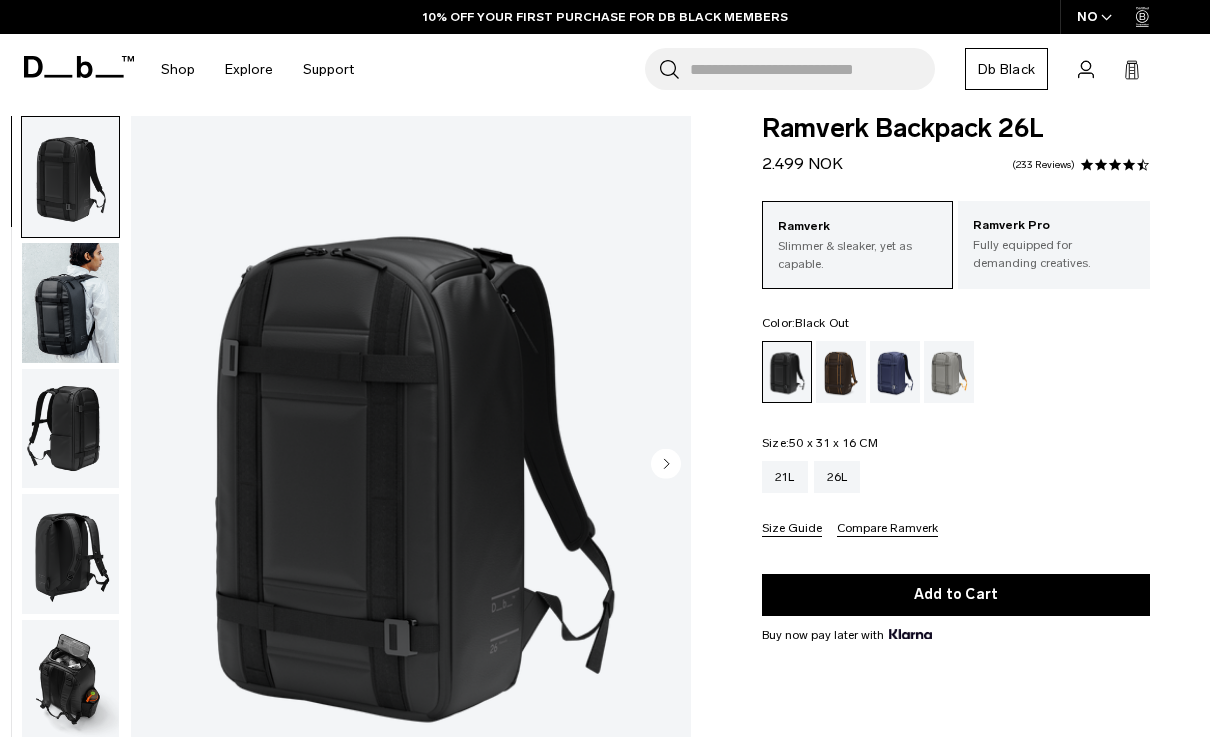 click at bounding box center (70, 303) 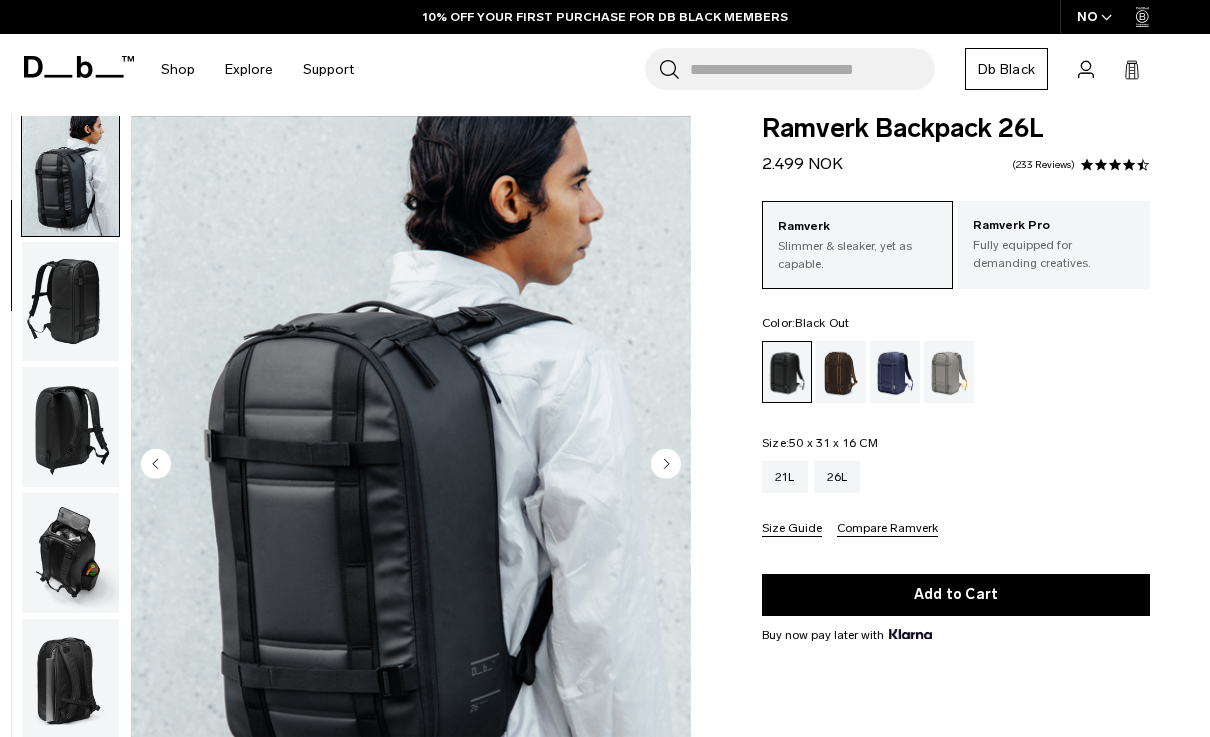 click at bounding box center [70, 302] 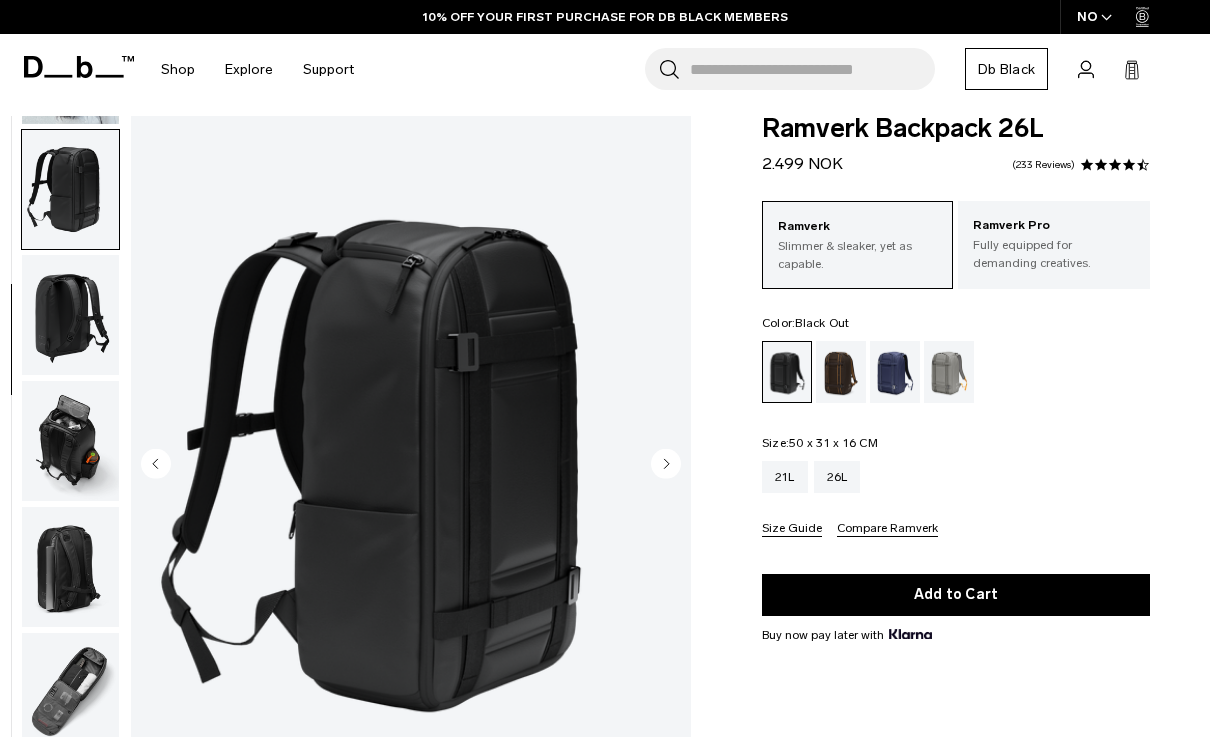 scroll, scrollTop: 254, scrollLeft: 0, axis: vertical 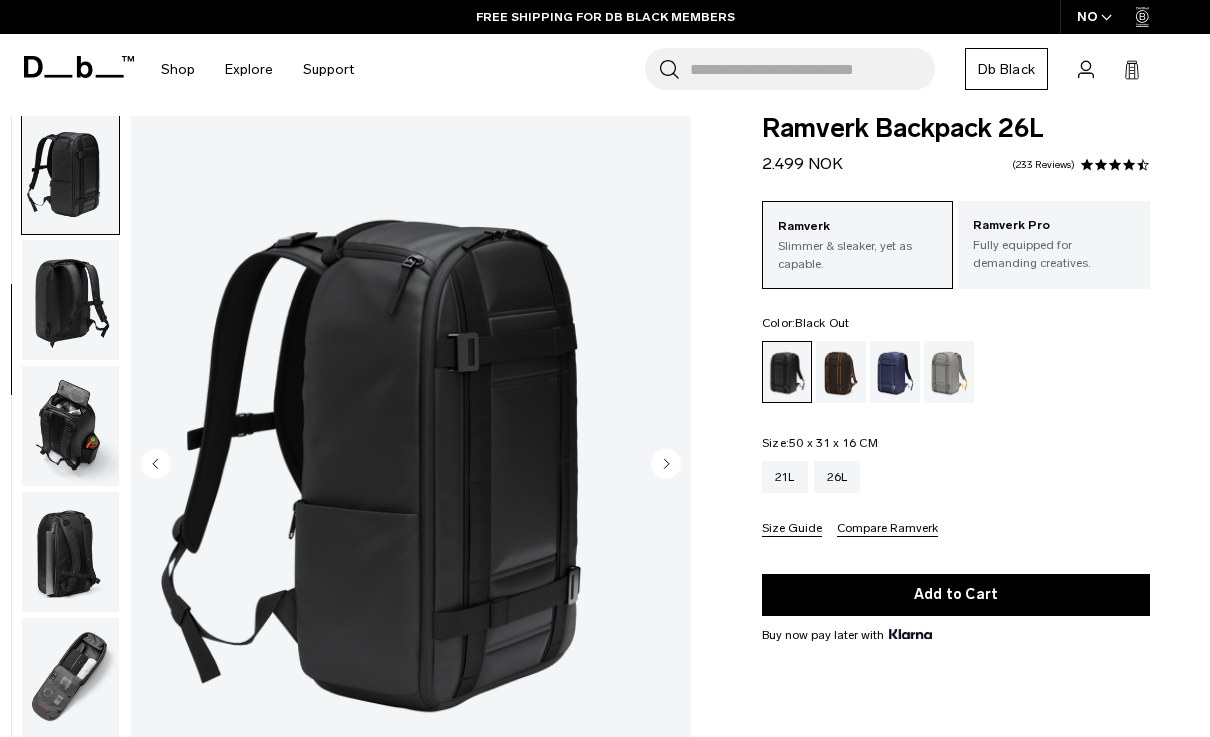 click at bounding box center (70, 300) 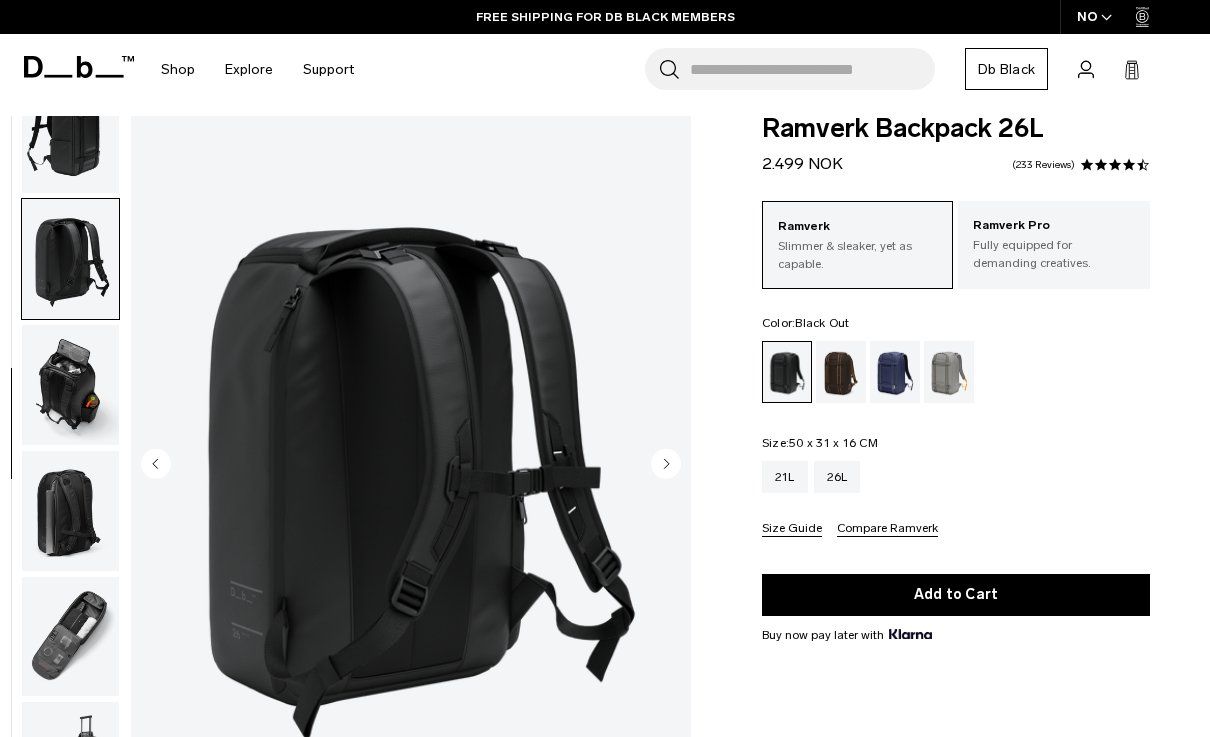 scroll, scrollTop: 315, scrollLeft: 0, axis: vertical 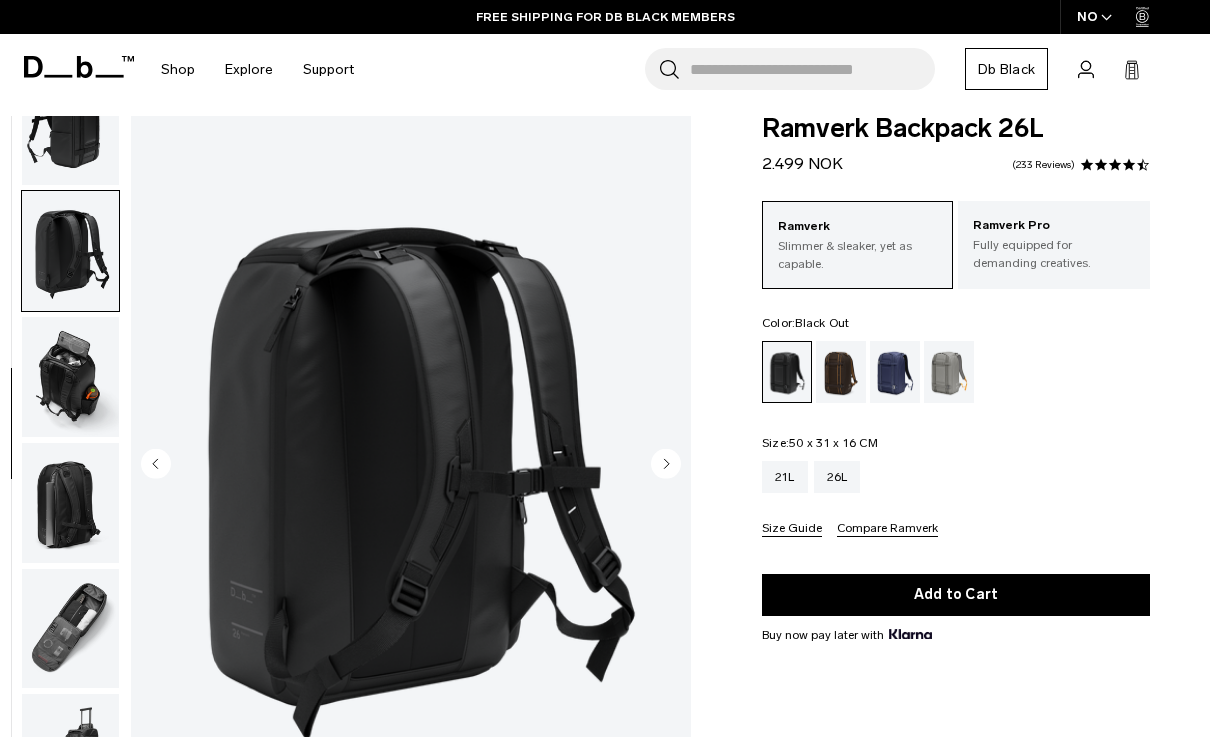 click at bounding box center [70, 377] 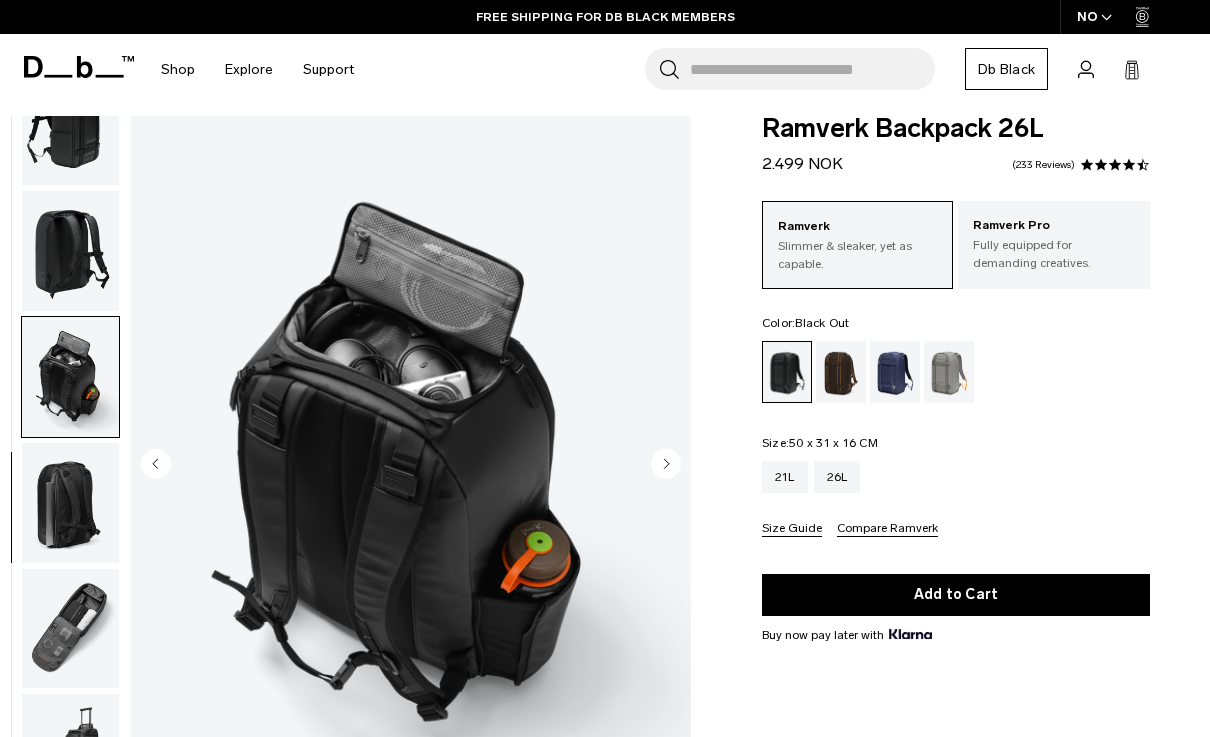 click at bounding box center (70, 503) 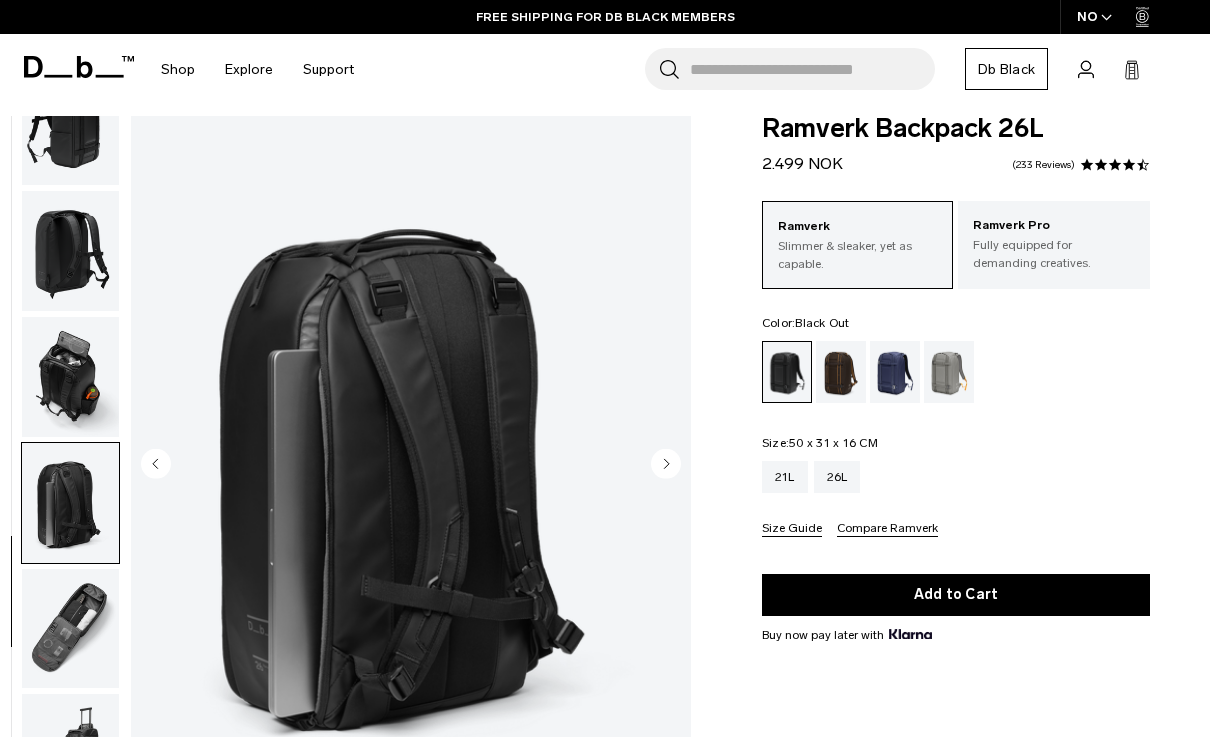 click at bounding box center [70, 629] 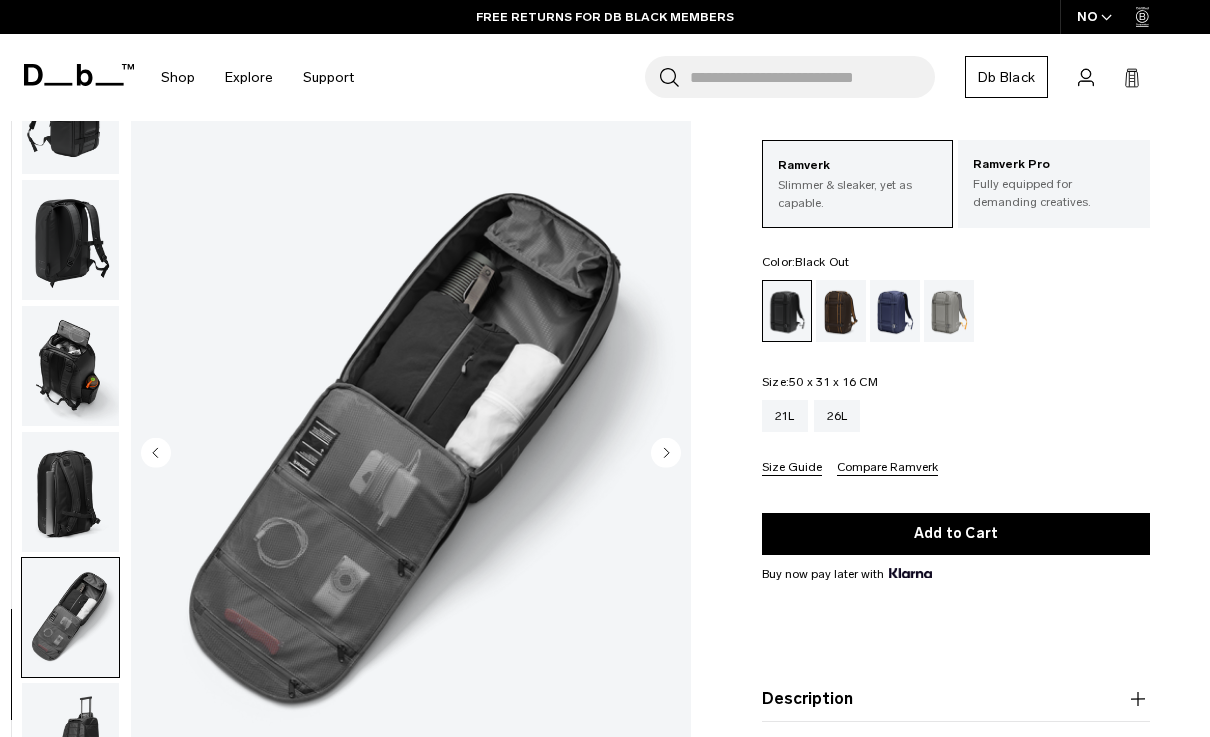 scroll, scrollTop: 74, scrollLeft: 0, axis: vertical 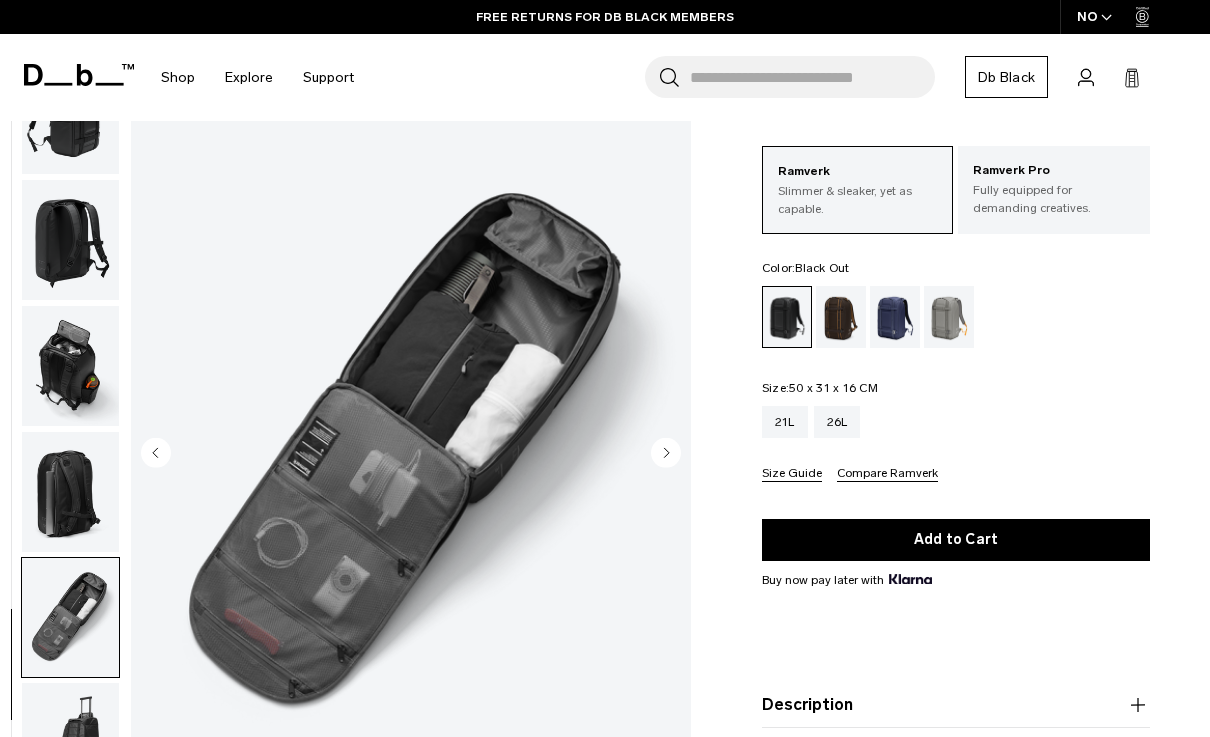 click 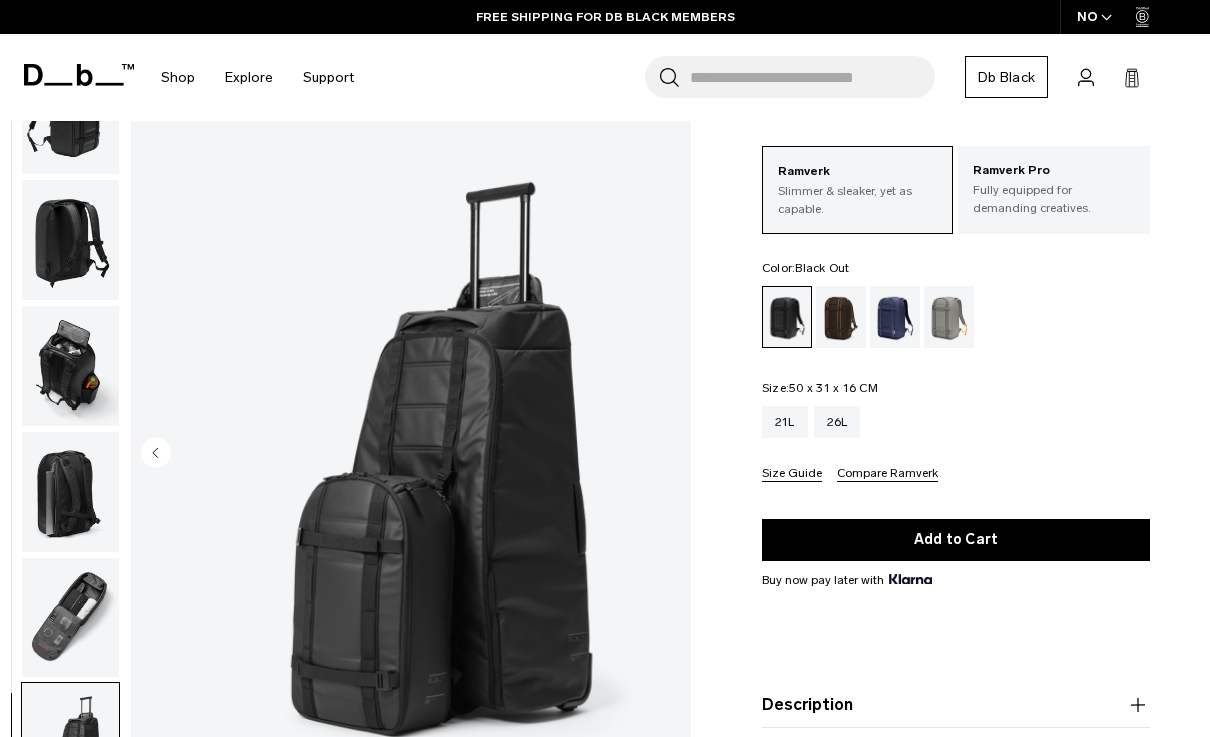 click 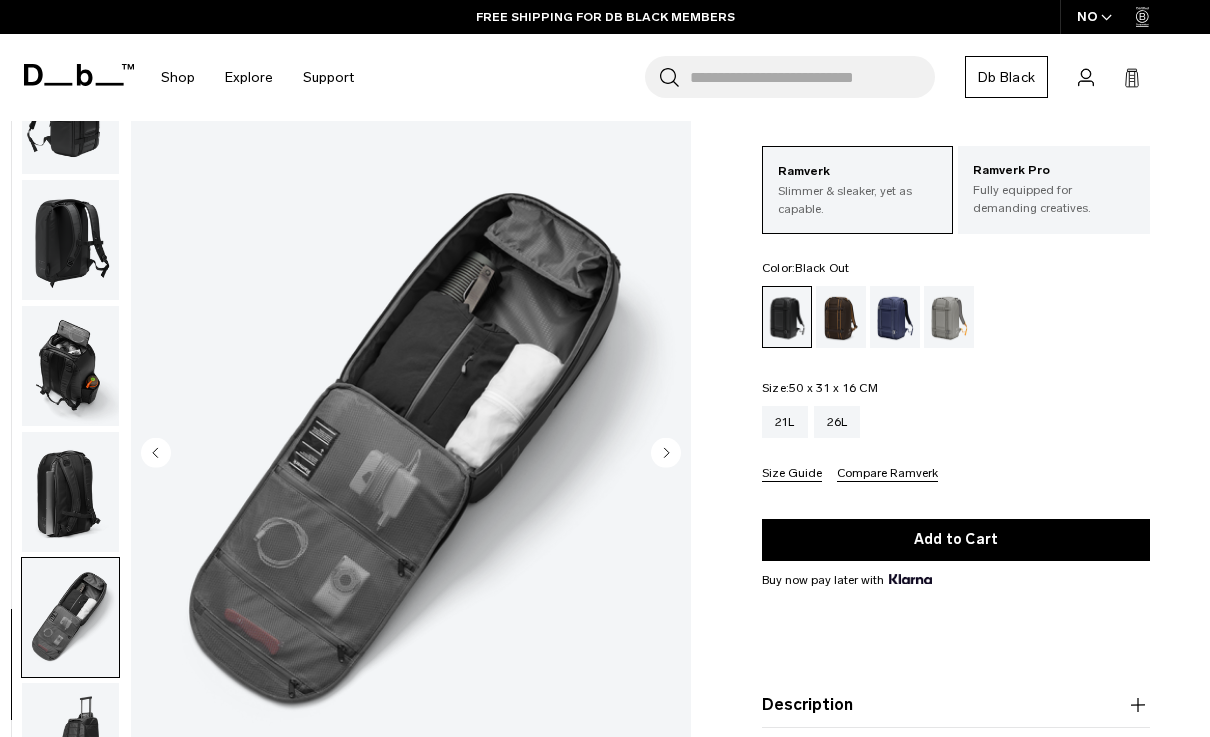 click 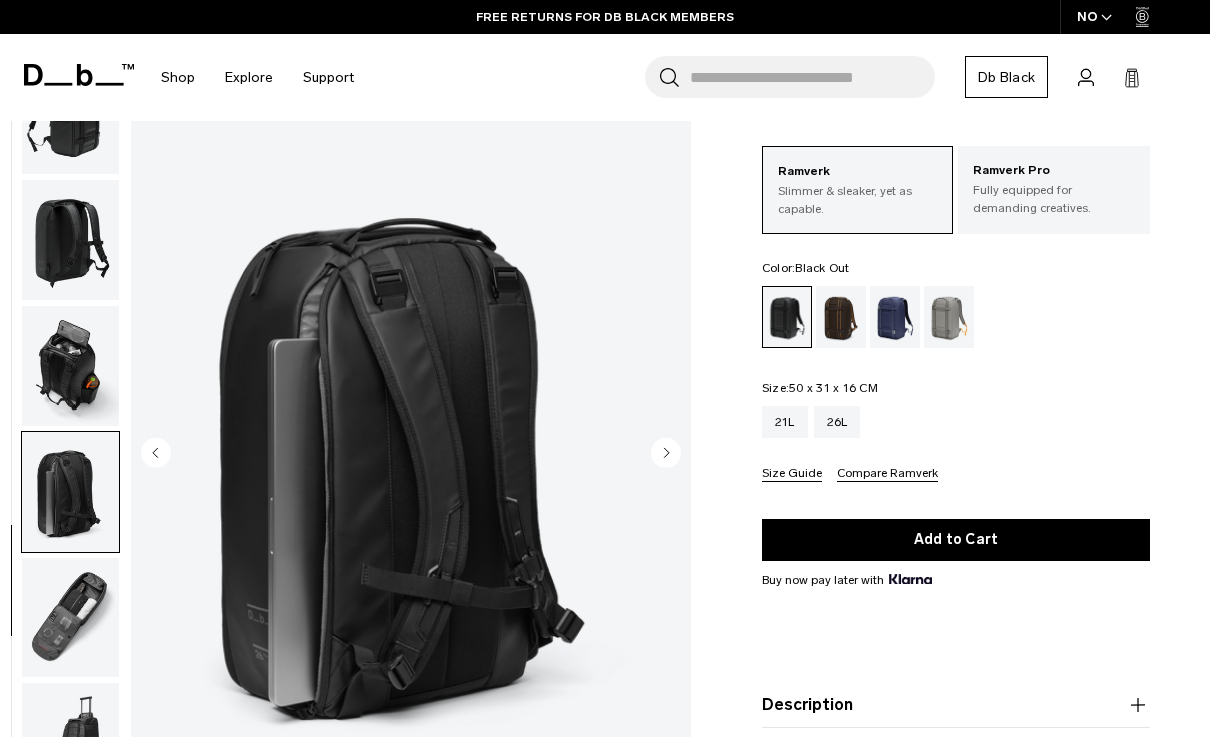 click on "Skip to content
Summer Sale Ends In:
00
days,
00
hours,
00
minutes ,
00
seconds
BUY NOW, PAY LATER WITH KLARNA
10% OFF YOUR FIRST PURCHASE FOR DB BLACK MEMBERS
FREE SHIPPING FOR DB BLACK MEMBERS
FREE RETURNS FOR DB BLACK MEMBERS
LIMITED LIFETIME WARRANTY FOR DB BLACK MEMBERS
BUY NOW, PAY LATER WITH KLARNA
10% OFF YOUR FIRST PURCHASE FOR DB BLACK MEMBERS
Summer Sale Ends In:
00" at bounding box center [605, 294] 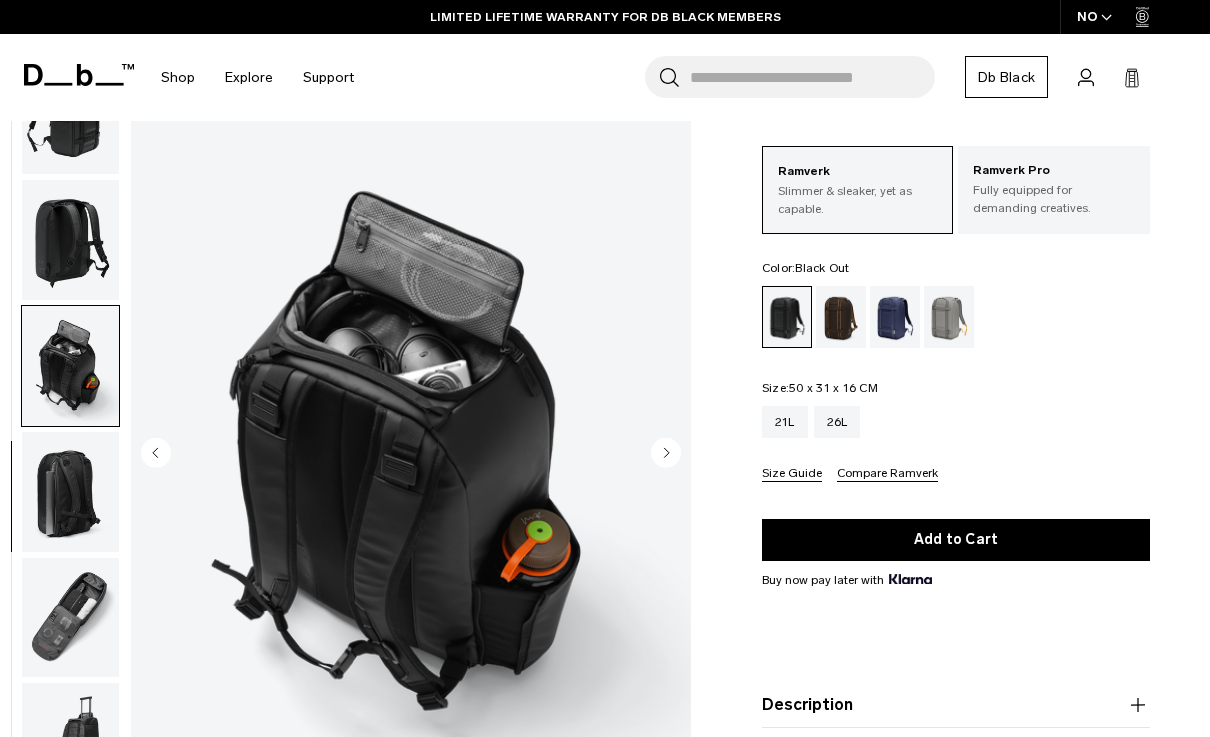 click 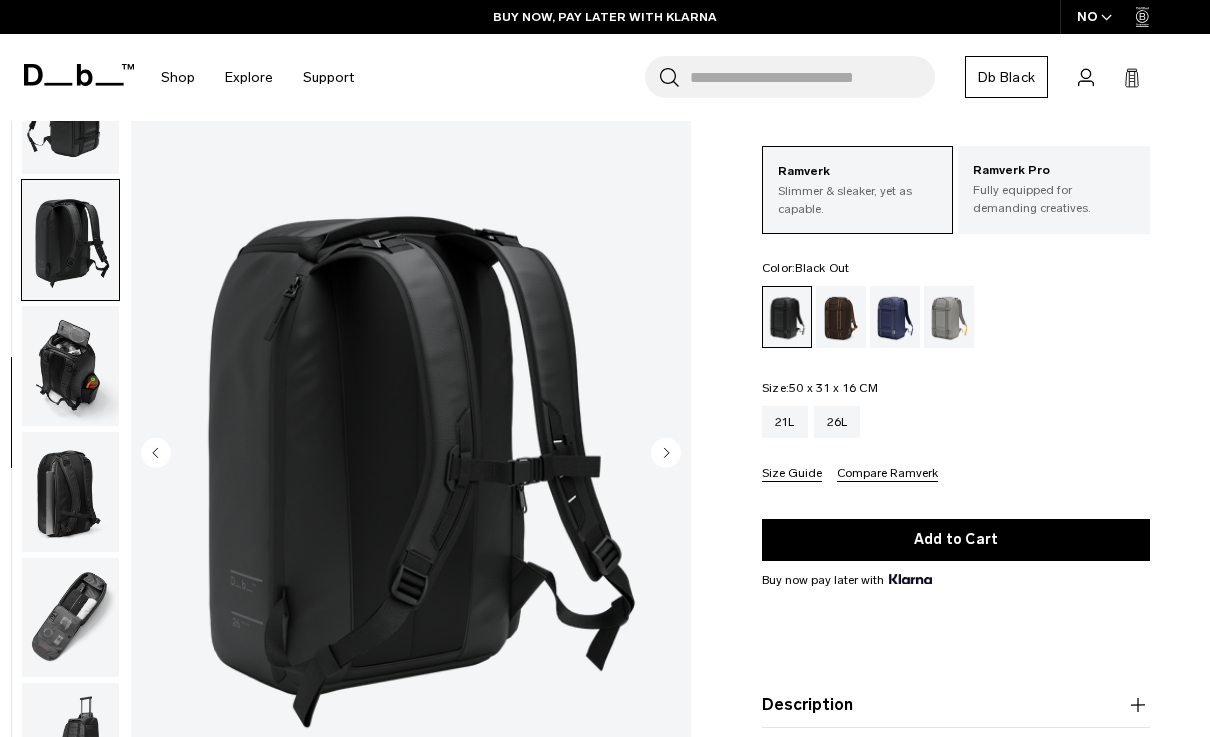 click on "Skip to content
Summer Sale Ends In:
00
days,
00
hours,
00
minutes ,
00
seconds
BUY NOW, PAY LATER WITH KLARNA
10% OFF YOUR FIRST PURCHASE FOR DB BLACK MEMBERS
FREE SHIPPING FOR DB BLACK MEMBERS
FREE RETURNS FOR DB BLACK MEMBERS
LIMITED LIFETIME WARRANTY FOR DB BLACK MEMBERS
BUY NOW, PAY LATER WITH KLARNA
10% OFF YOUR FIRST PURCHASE FOR DB BLACK MEMBERS
Summer Sale Ends In:
00" at bounding box center (605, 294) 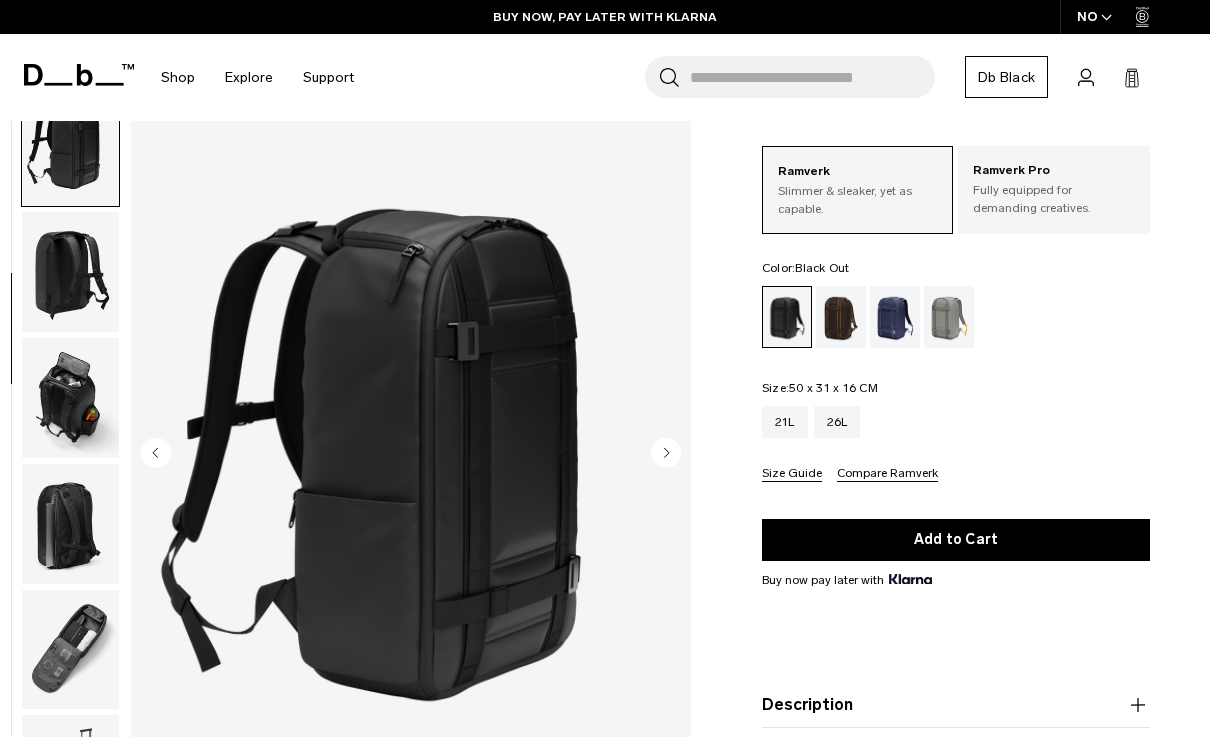 scroll, scrollTop: 254, scrollLeft: 0, axis: vertical 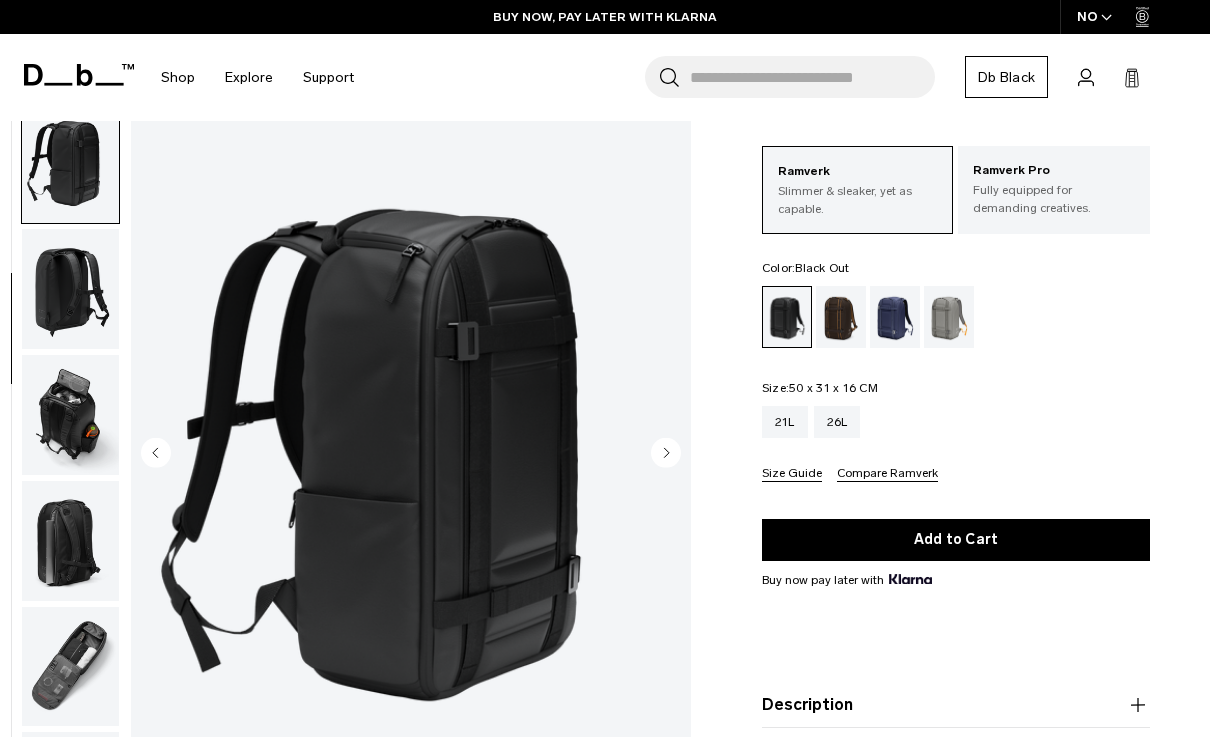 click 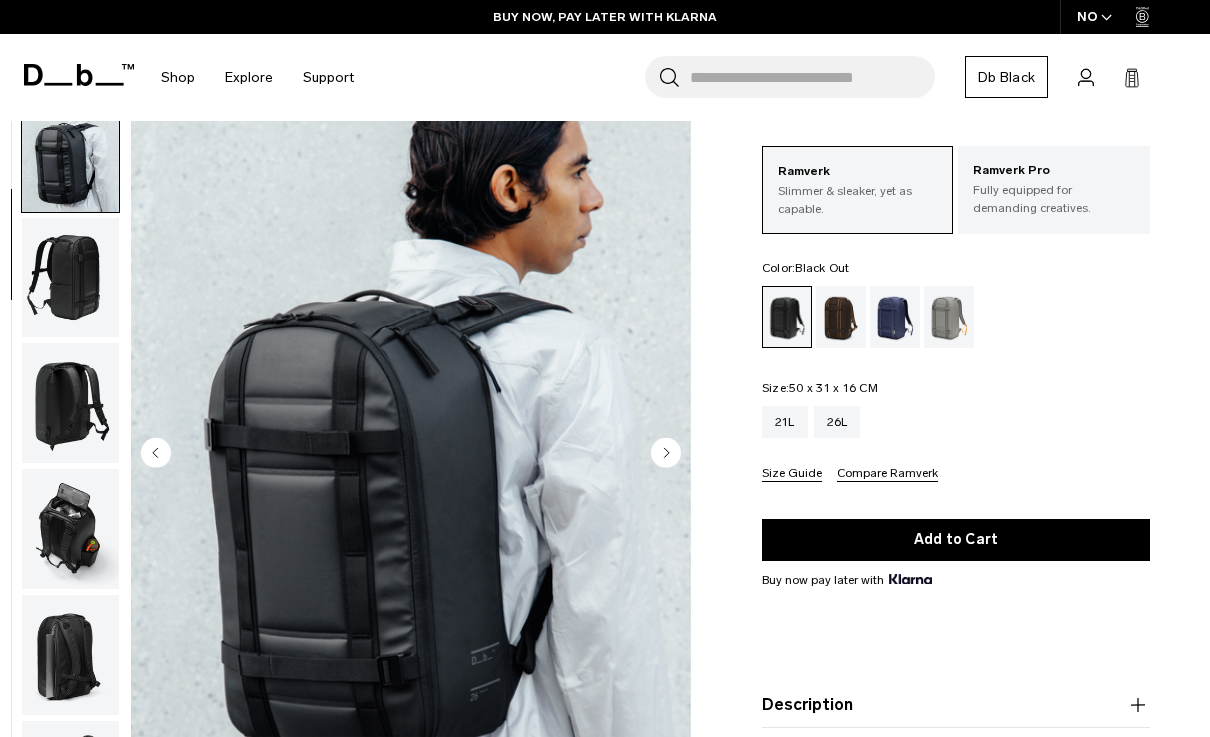scroll, scrollTop: 127, scrollLeft: 0, axis: vertical 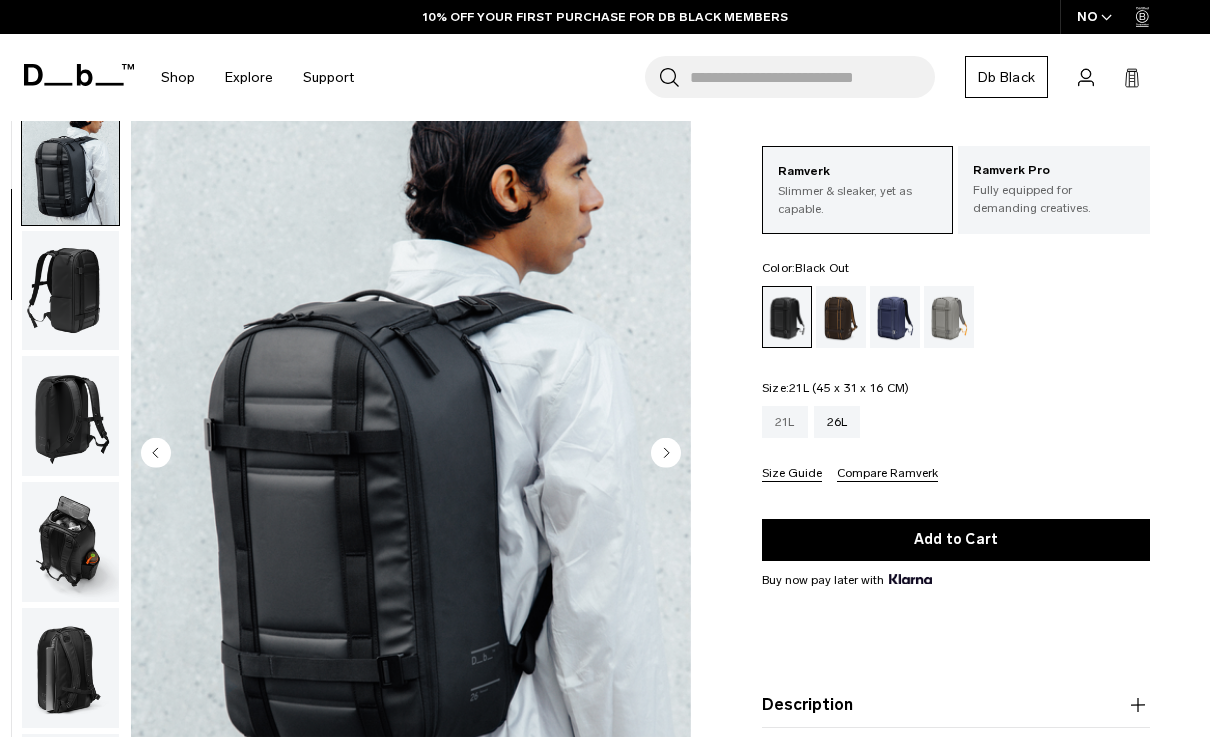 click on "21L" at bounding box center [785, 422] 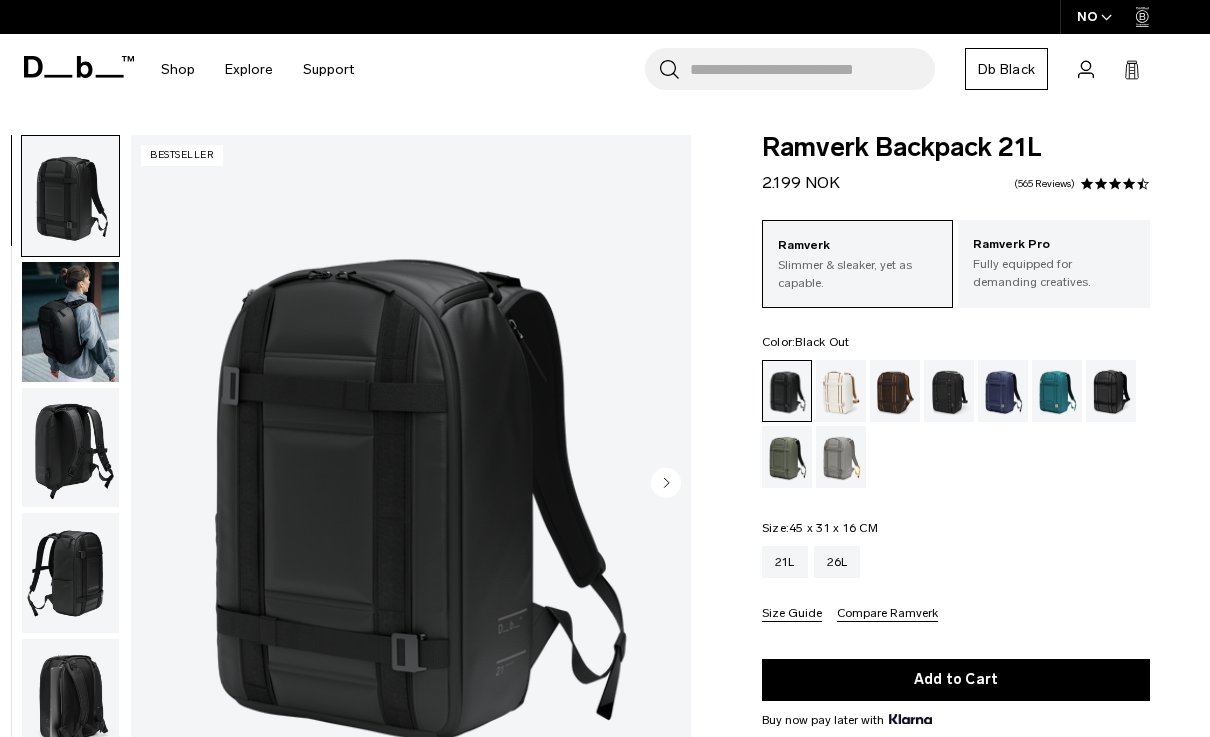 scroll, scrollTop: 0, scrollLeft: 0, axis: both 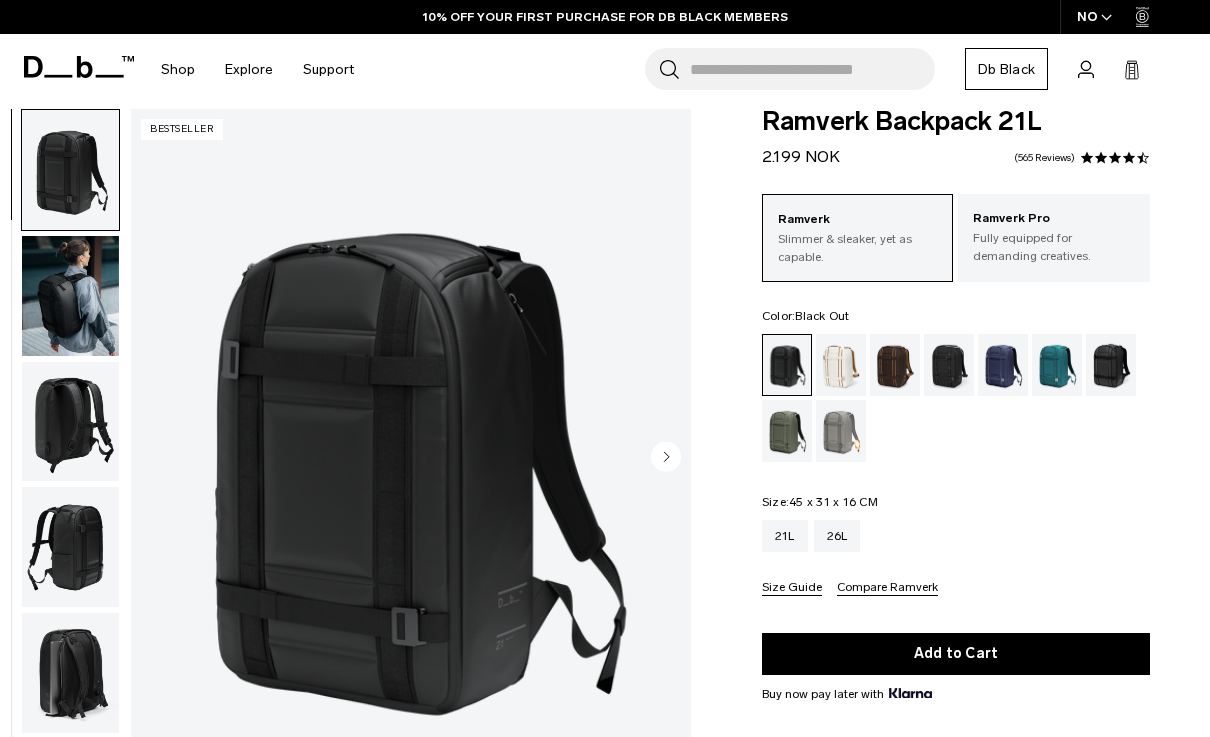 click at bounding box center [70, 296] 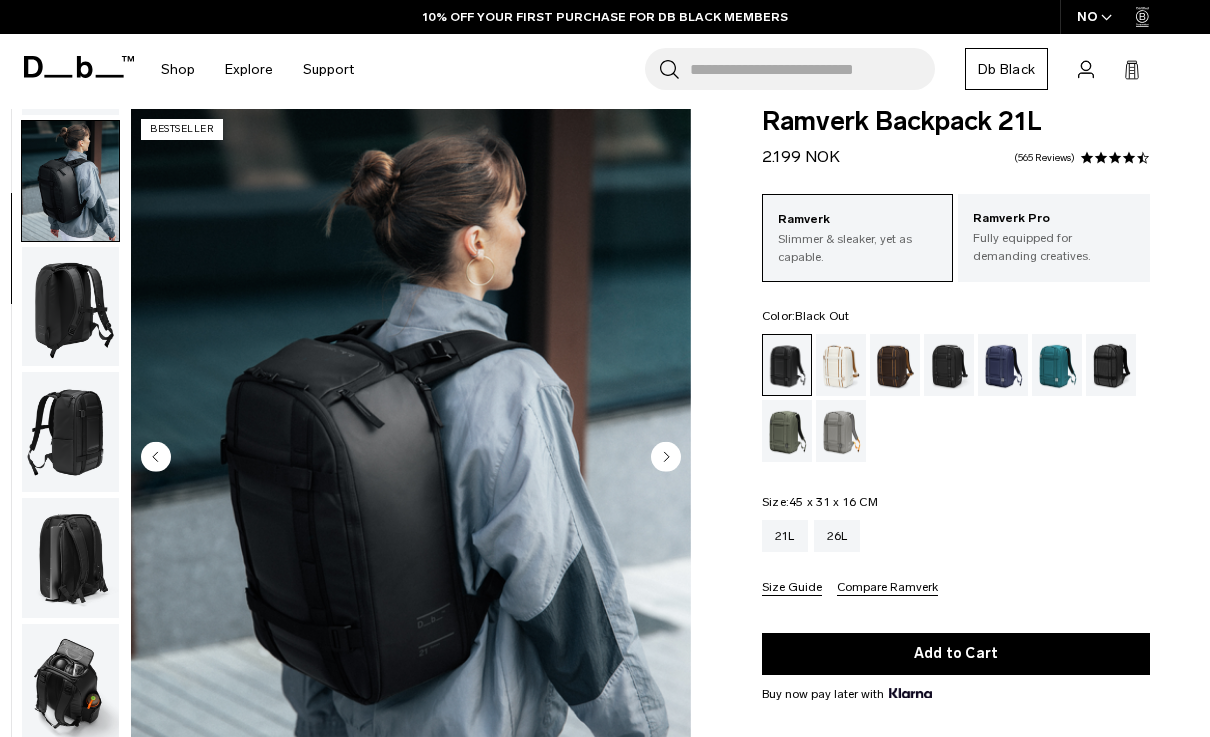 scroll, scrollTop: 127, scrollLeft: 0, axis: vertical 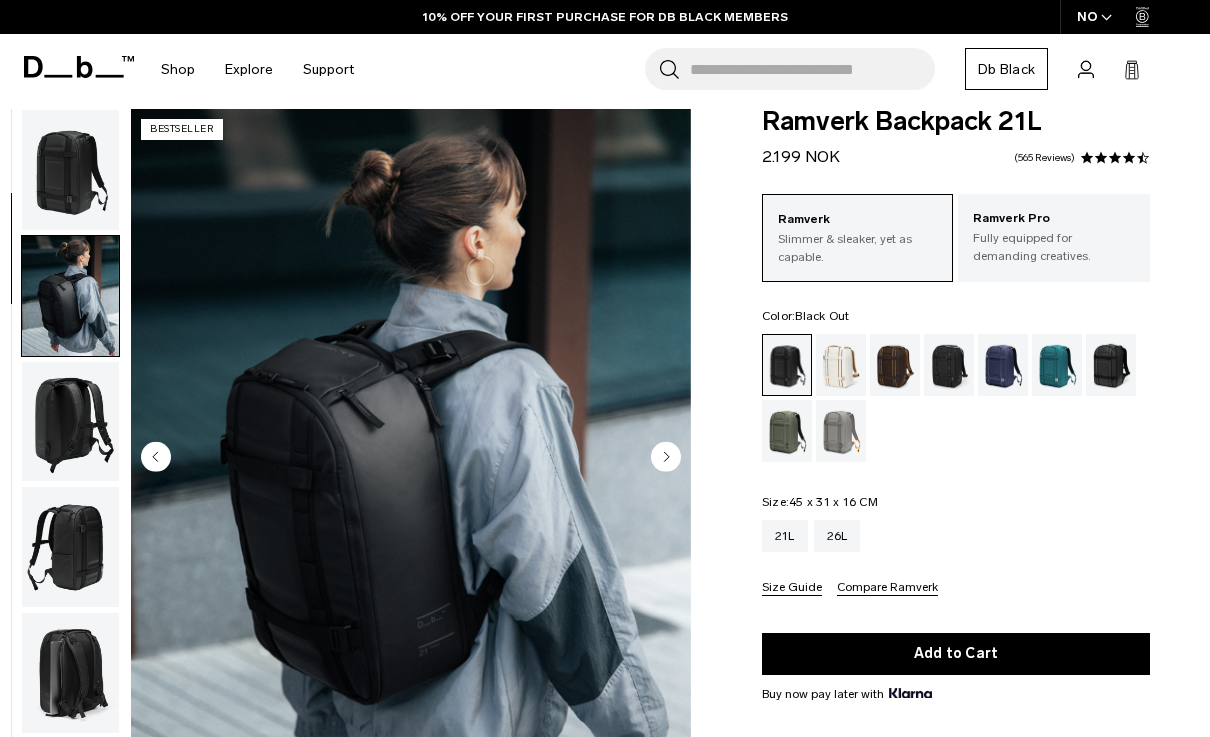 click at bounding box center (70, 170) 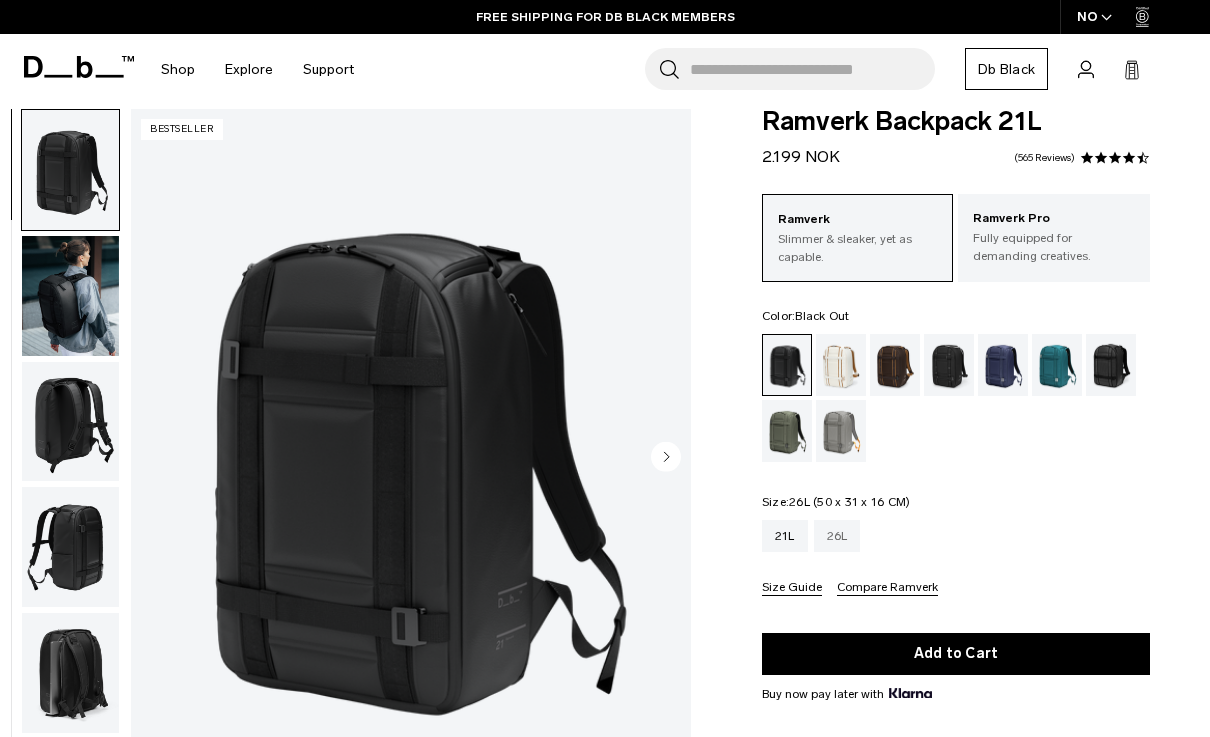 click on "26L" at bounding box center [837, 536] 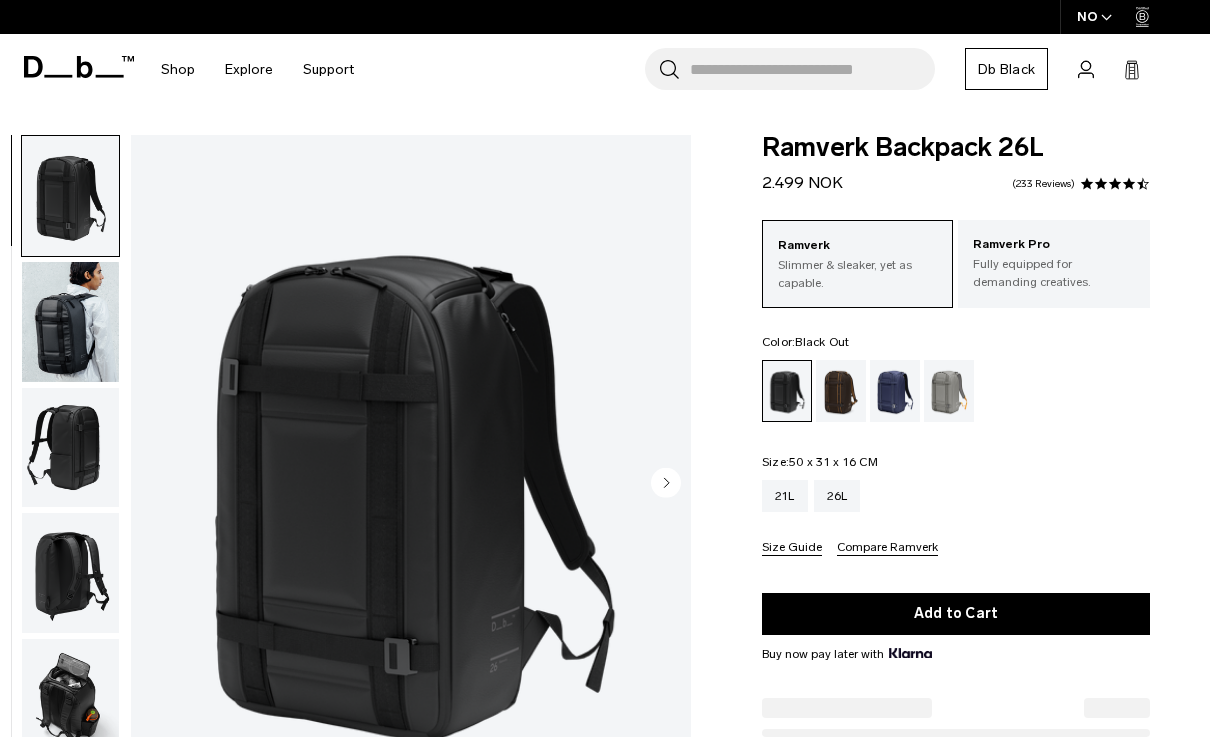 scroll, scrollTop: 0, scrollLeft: 0, axis: both 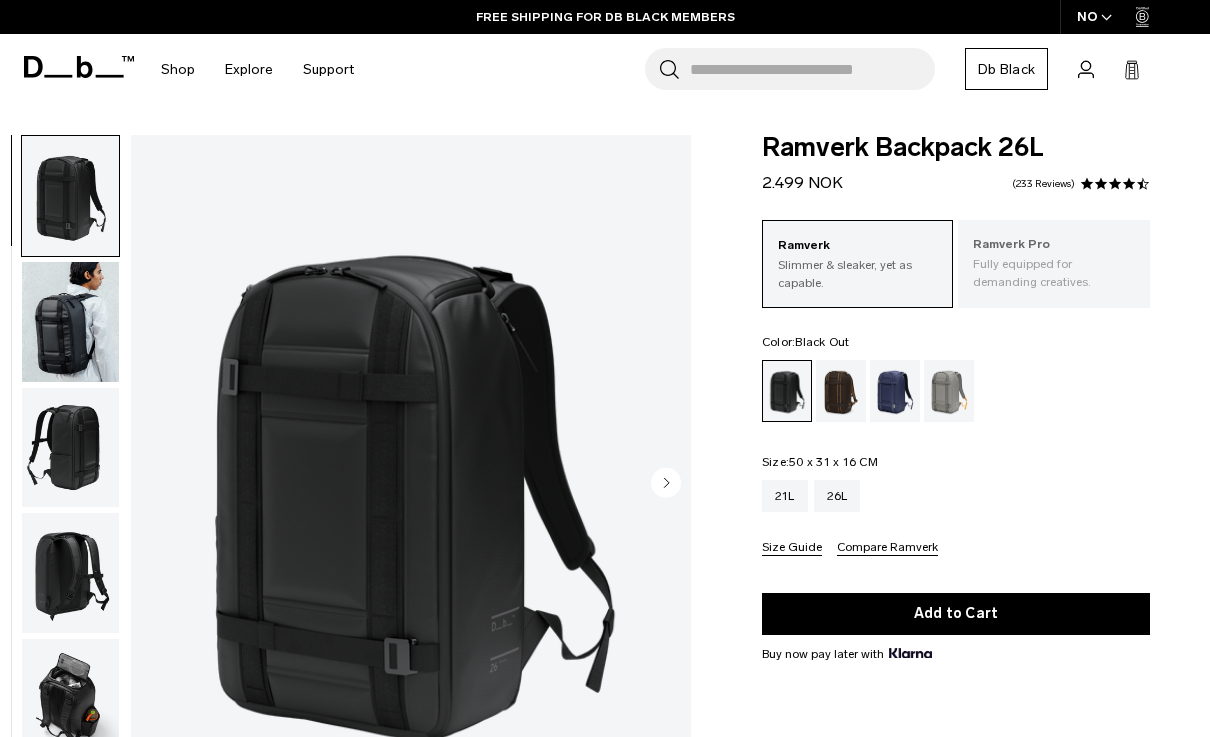 click on "Fully equipped for demanding creatives." at bounding box center [1054, 273] 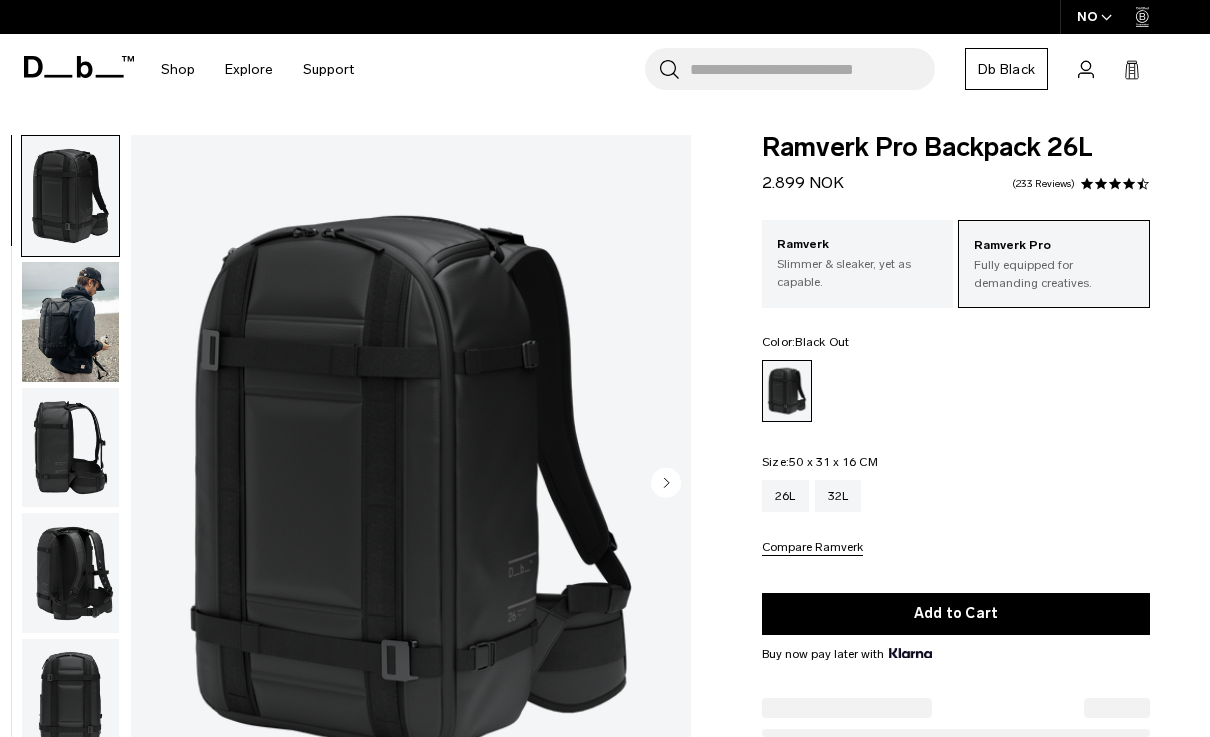 scroll, scrollTop: 0, scrollLeft: 0, axis: both 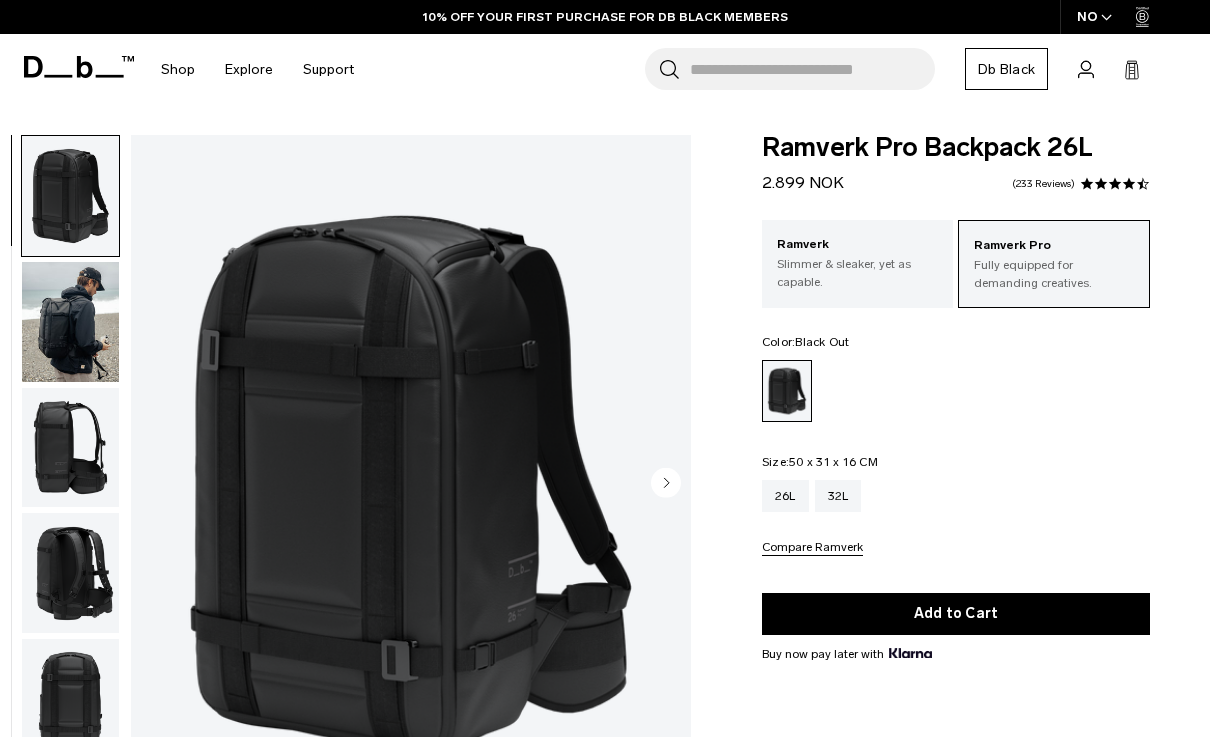 click at bounding box center (70, 448) 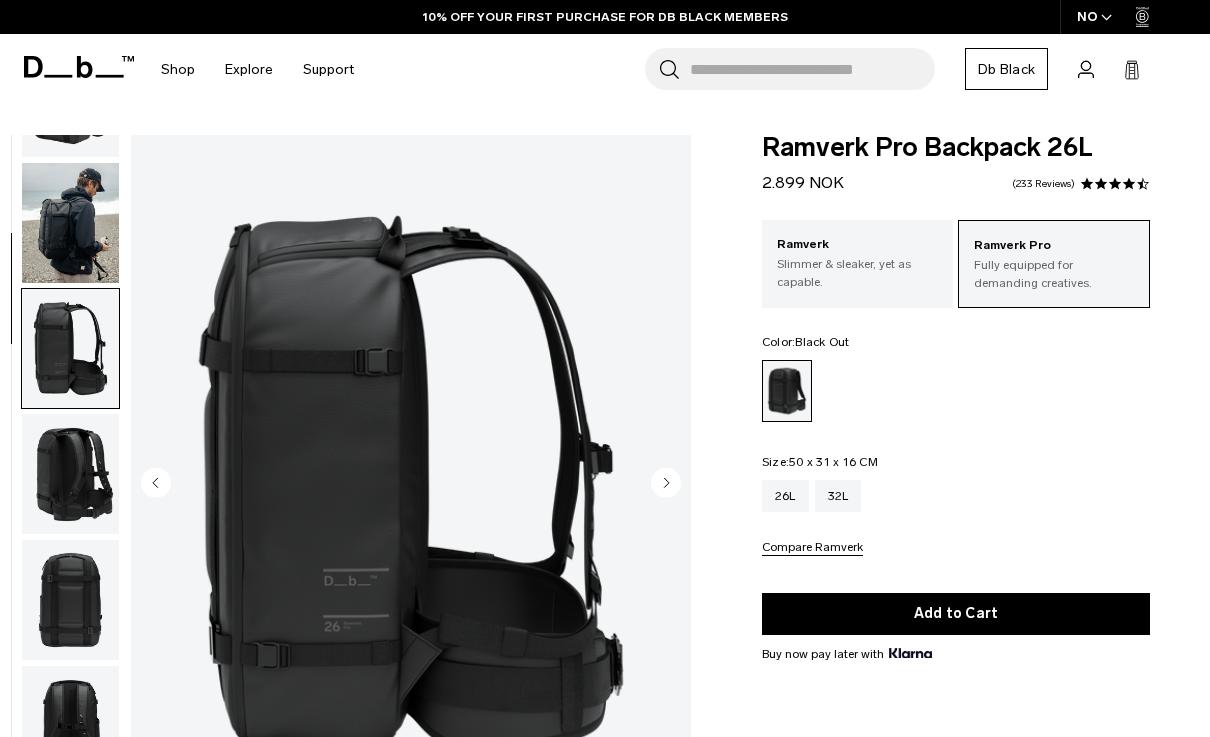 scroll, scrollTop: 254, scrollLeft: 0, axis: vertical 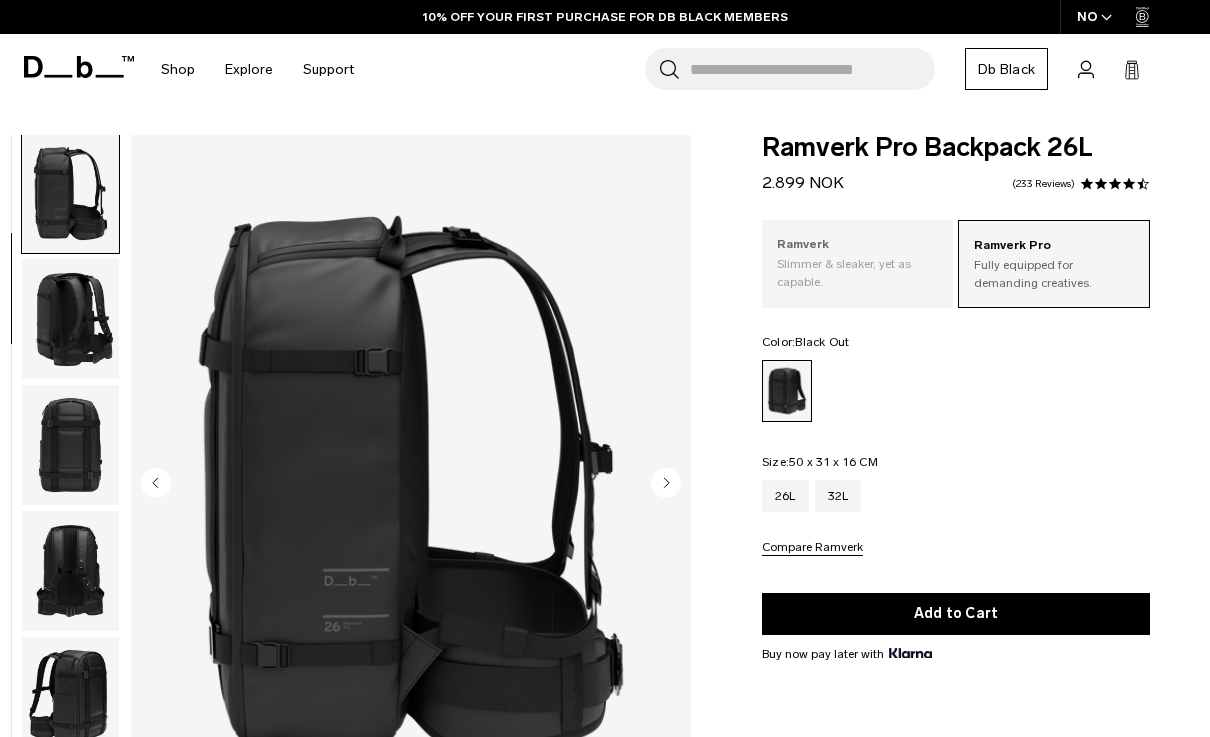 click on "Slimmer & sleaker, yet as capable." at bounding box center (858, 273) 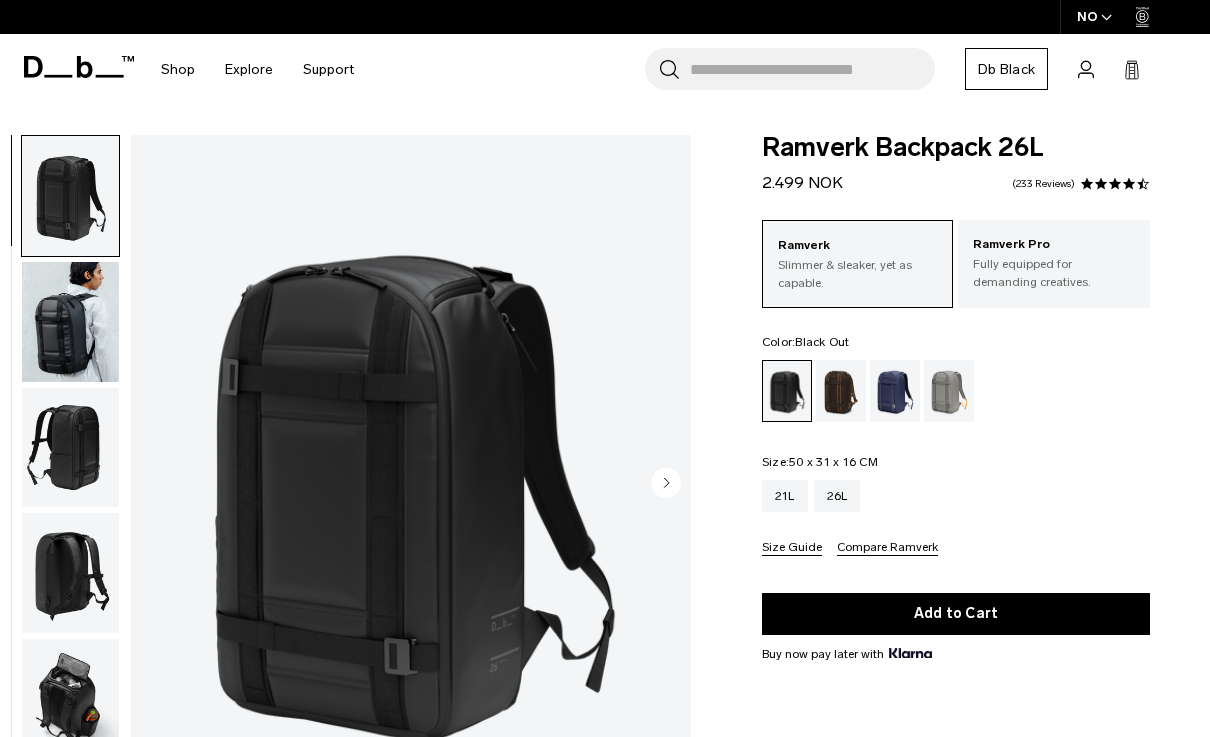 scroll, scrollTop: 0, scrollLeft: 0, axis: both 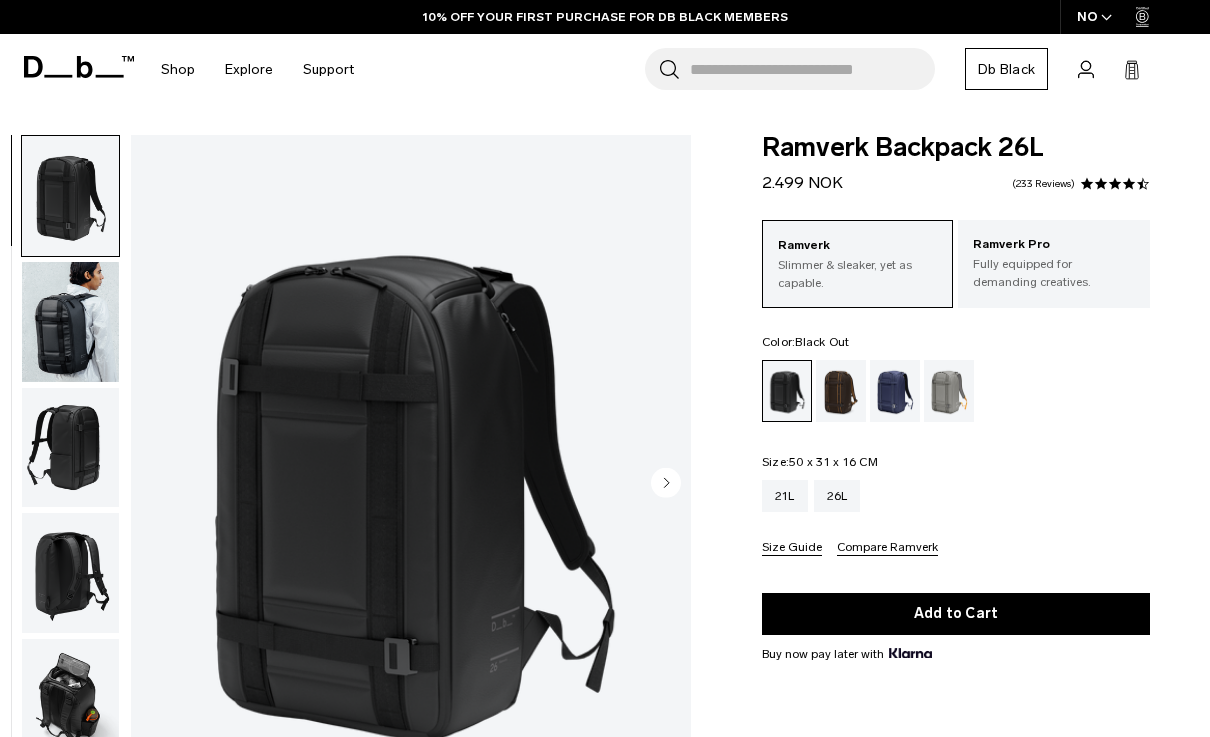 click at bounding box center [70, 196] 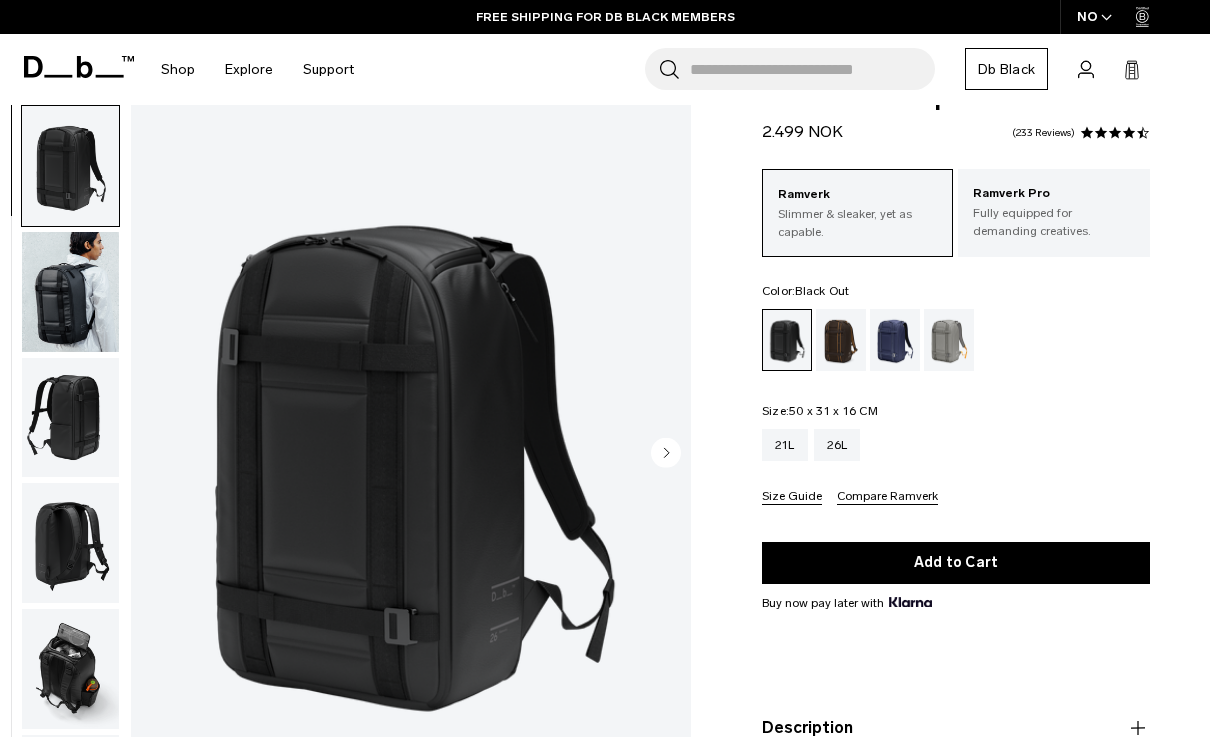 click 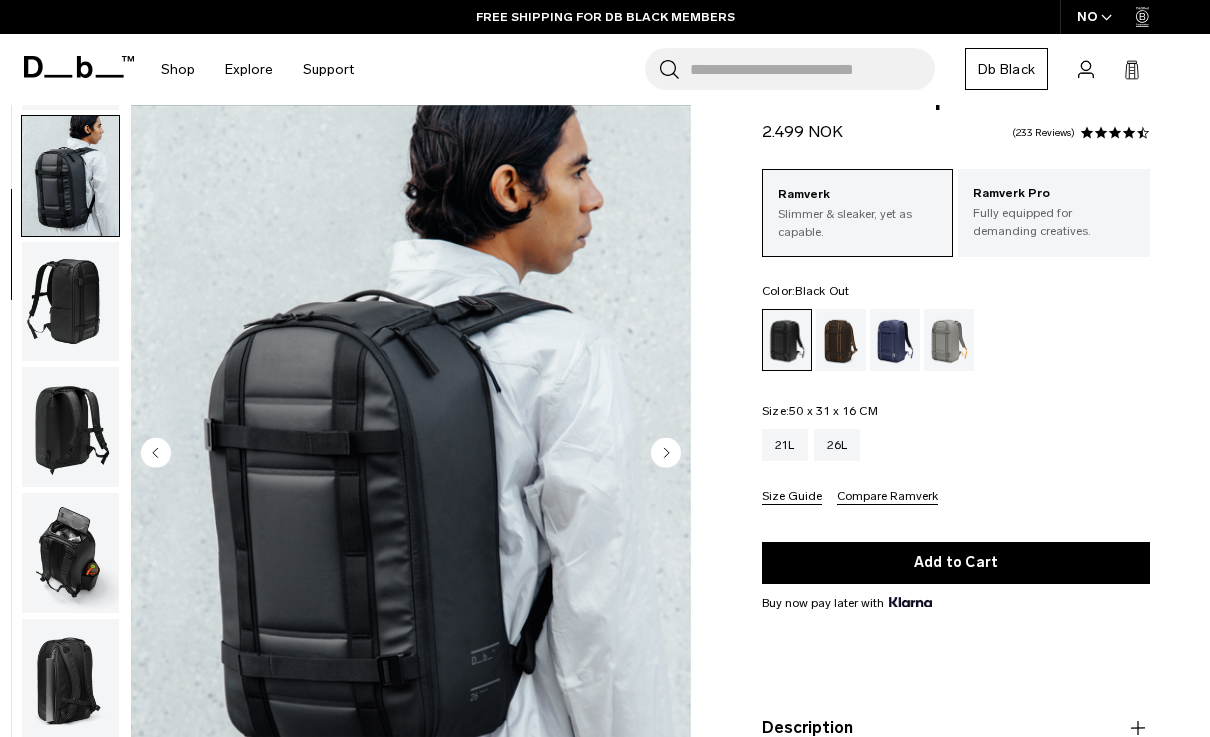 scroll, scrollTop: 127, scrollLeft: 0, axis: vertical 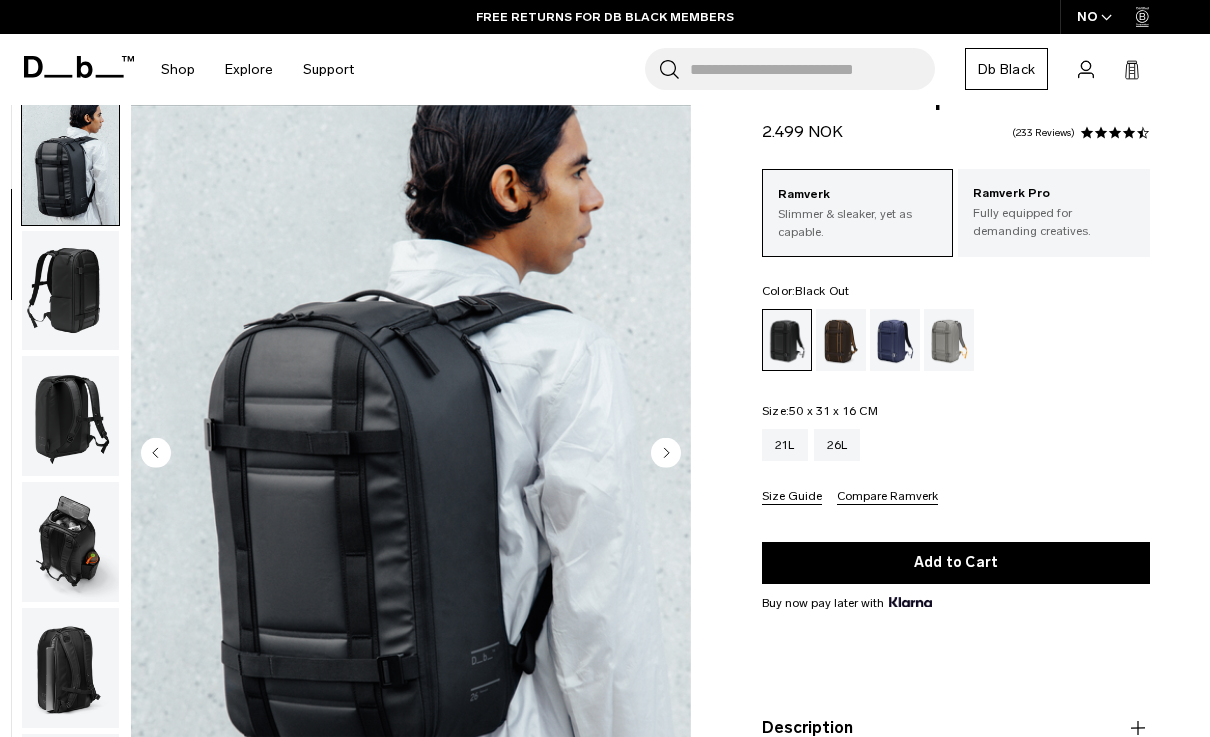 click on "Skip to content
Summer Sale Ends In:
00
days,
00
hours,
00
minutes ,
00
seconds
BUY NOW, PAY LATER WITH KLARNA
10% OFF YOUR FIRST PURCHASE FOR DB BLACK MEMBERS
FREE SHIPPING FOR DB BLACK MEMBERS
FREE RETURNS FOR DB BLACK MEMBERS
LIMITED LIFETIME WARRANTY FOR DB BLACK MEMBERS
BUY NOW, PAY LATER WITH KLARNA
10% OFF YOUR FIRST PURCHASE FOR DB BLACK MEMBERS
Summer Sale Ends In:
00" at bounding box center [605, 317] 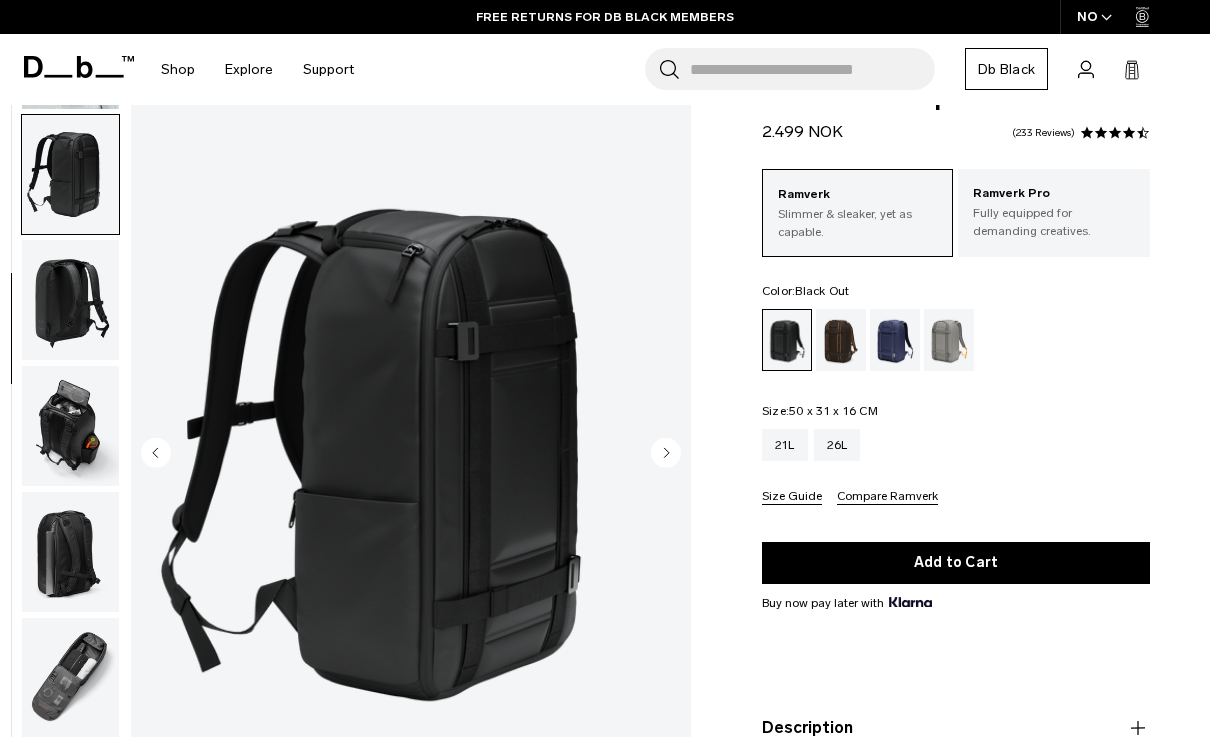 scroll, scrollTop: 254, scrollLeft: 0, axis: vertical 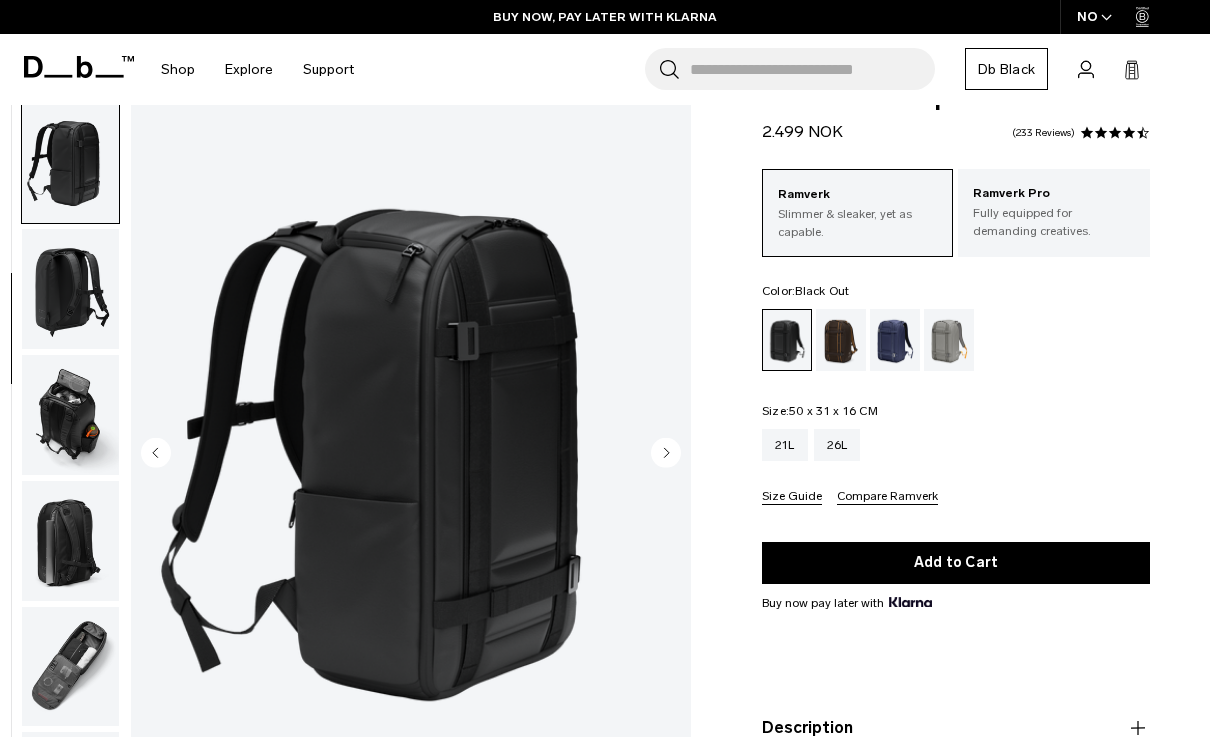 click on "Skip to content
Summer Sale Ends In:
00
days,
00
hours,
00
minutes ,
00
seconds
BUY NOW, PAY LATER WITH KLARNA
10% OFF YOUR FIRST PURCHASE FOR DB BLACK MEMBERS
FREE SHIPPING FOR DB BLACK MEMBERS
FREE RETURNS FOR DB BLACK MEMBERS
LIMITED LIFETIME WARRANTY FOR DB BLACK MEMBERS
BUY NOW, PAY LATER WITH KLARNA
10% OFF YOUR FIRST PURCHASE FOR DB BLACK MEMBERS
Summer Sale Ends In:
00" at bounding box center [605, 317] 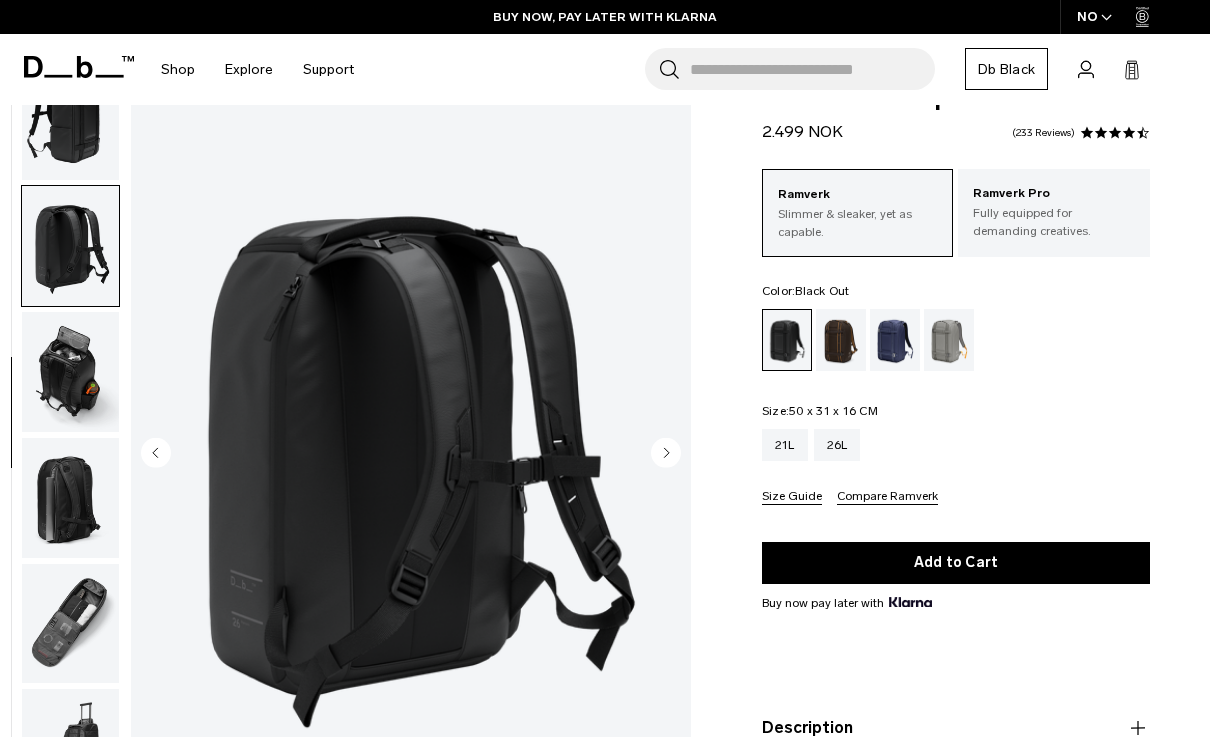 scroll, scrollTop: 315, scrollLeft: 0, axis: vertical 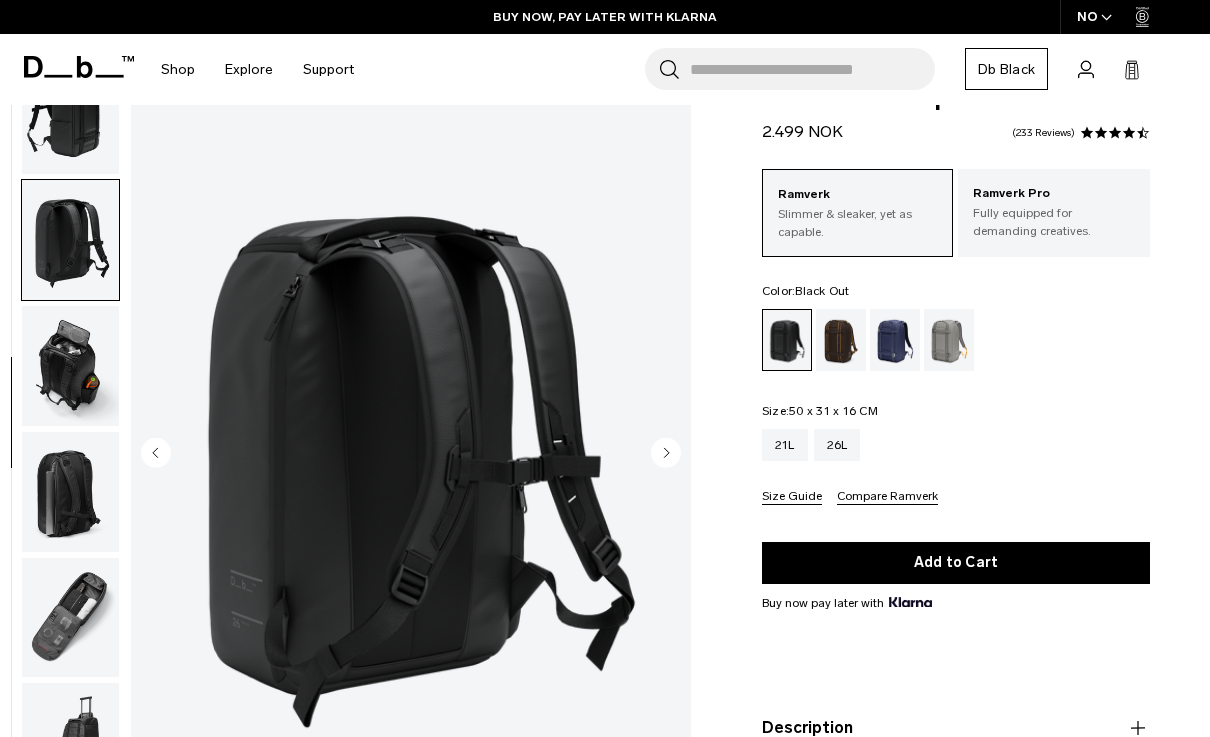 click 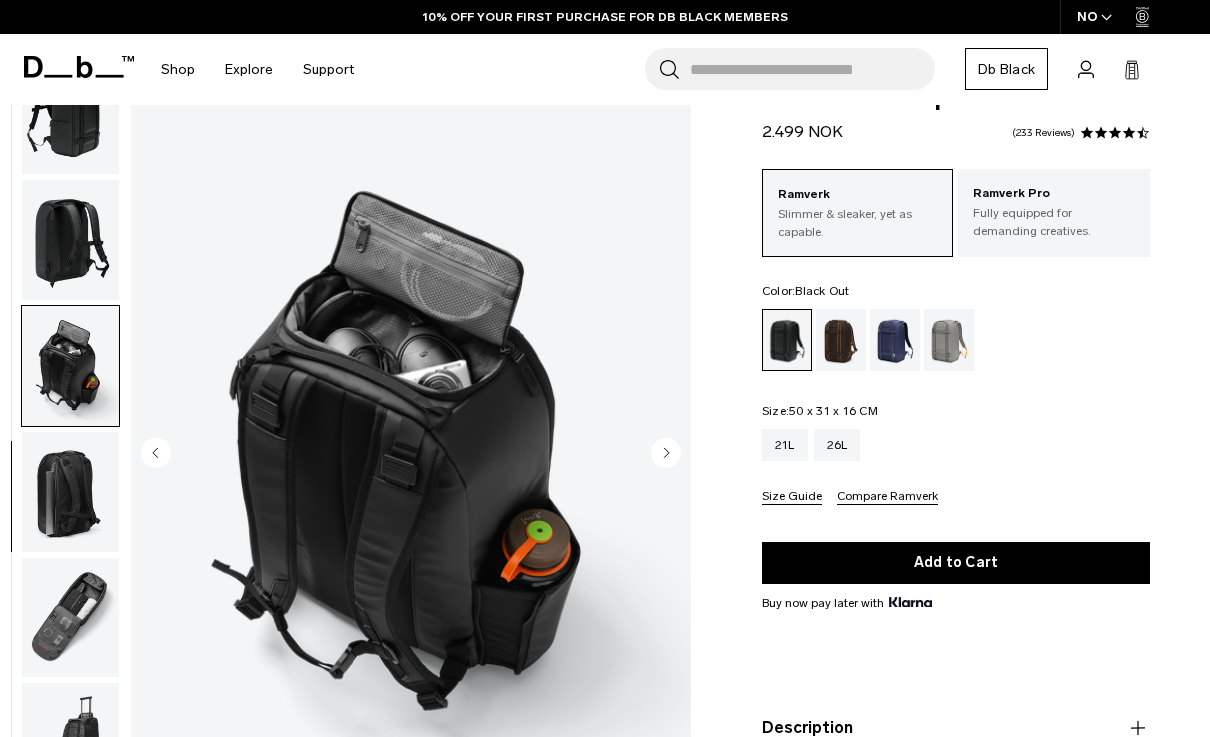 click on "Skip to content
Summer Sale Ends In:
00
days,
00
hours,
00
minutes ,
00
seconds
BUY NOW, PAY LATER WITH KLARNA
10% OFF YOUR FIRST PURCHASE FOR DB BLACK MEMBERS
FREE SHIPPING FOR DB BLACK MEMBERS
FREE RETURNS FOR DB BLACK MEMBERS
LIMITED LIFETIME WARRANTY FOR DB BLACK MEMBERS
BUY NOW, PAY LATER WITH KLARNA
10% OFF YOUR FIRST PURCHASE FOR DB BLACK MEMBERS
Summer Sale Ends In:
00" at bounding box center (605, 317) 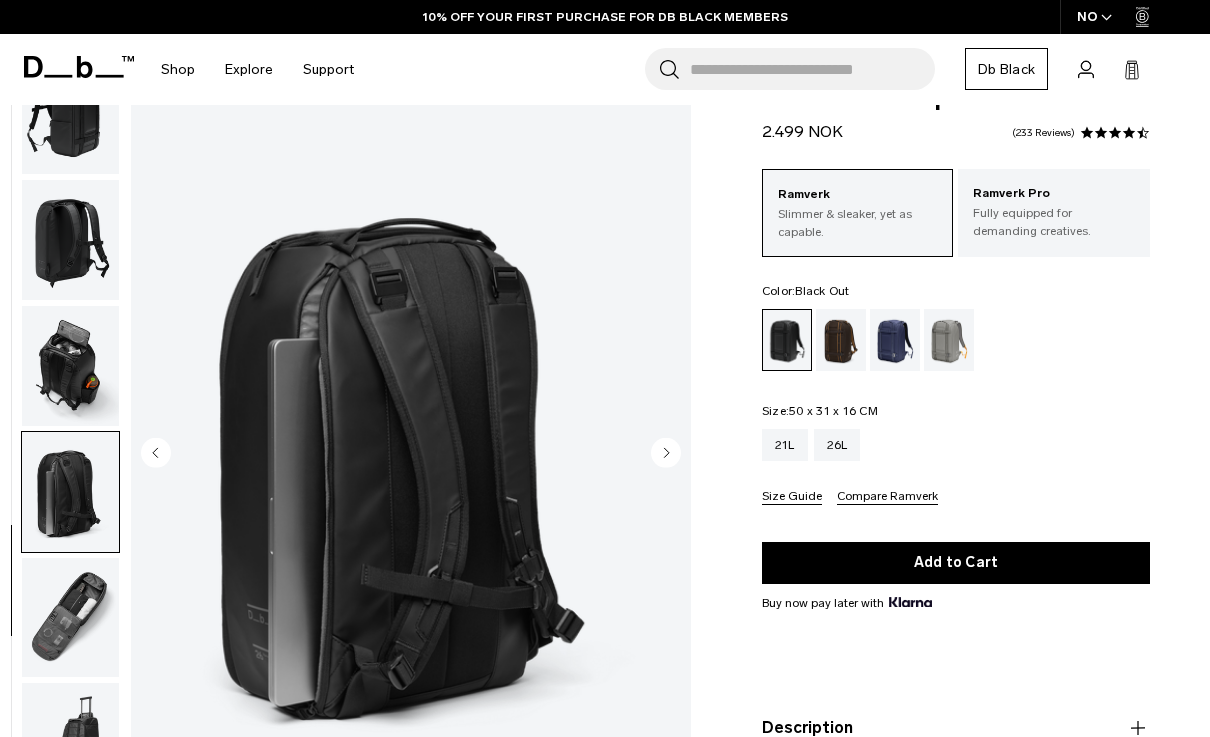 click 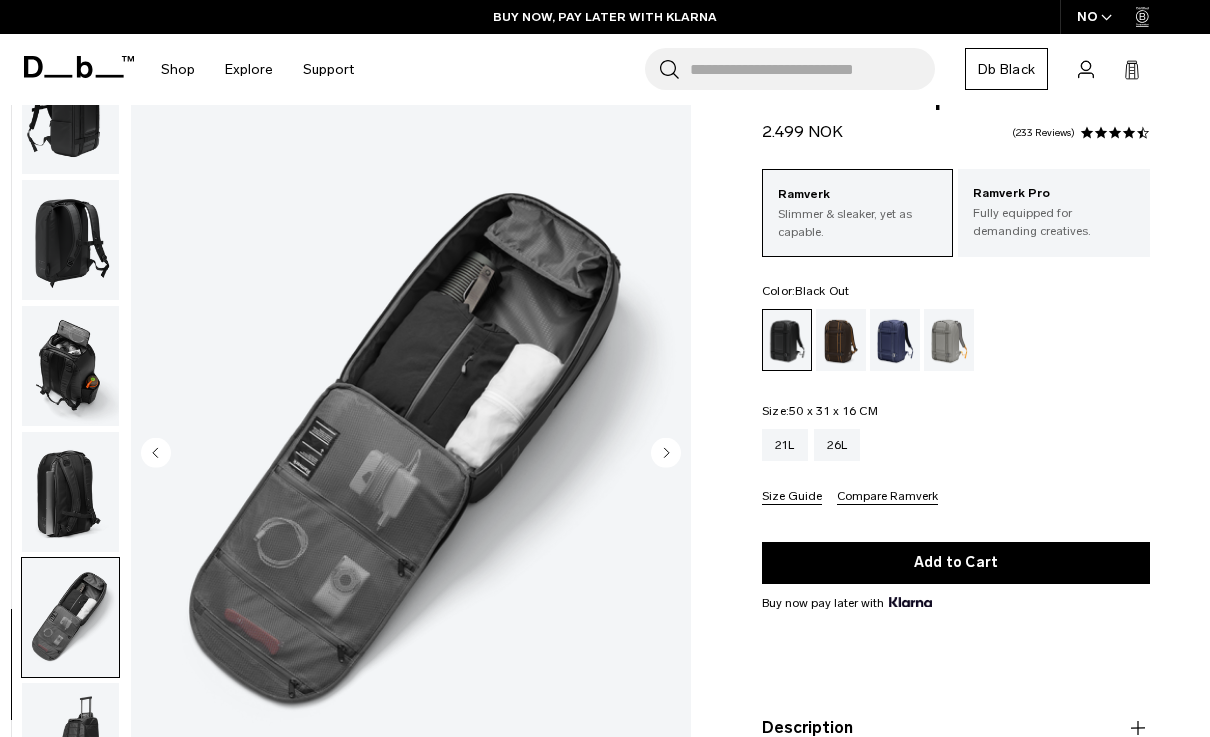click on "Skip to content
Summer Sale Ends In:
00
days,
00
hours,
00
minutes ,
00
seconds
BUY NOW, PAY LATER WITH KLARNA
10% OFF YOUR FIRST PURCHASE FOR DB BLACK MEMBERS
FREE SHIPPING FOR DB BLACK MEMBERS
FREE RETURNS FOR DB BLACK MEMBERS
LIMITED LIFETIME WARRANTY FOR DB BLACK MEMBERS
BUY NOW, PAY LATER WITH KLARNA
10% OFF YOUR FIRST PURCHASE FOR DB BLACK MEMBERS
Summer Sale Ends In:
00" at bounding box center (605, 317) 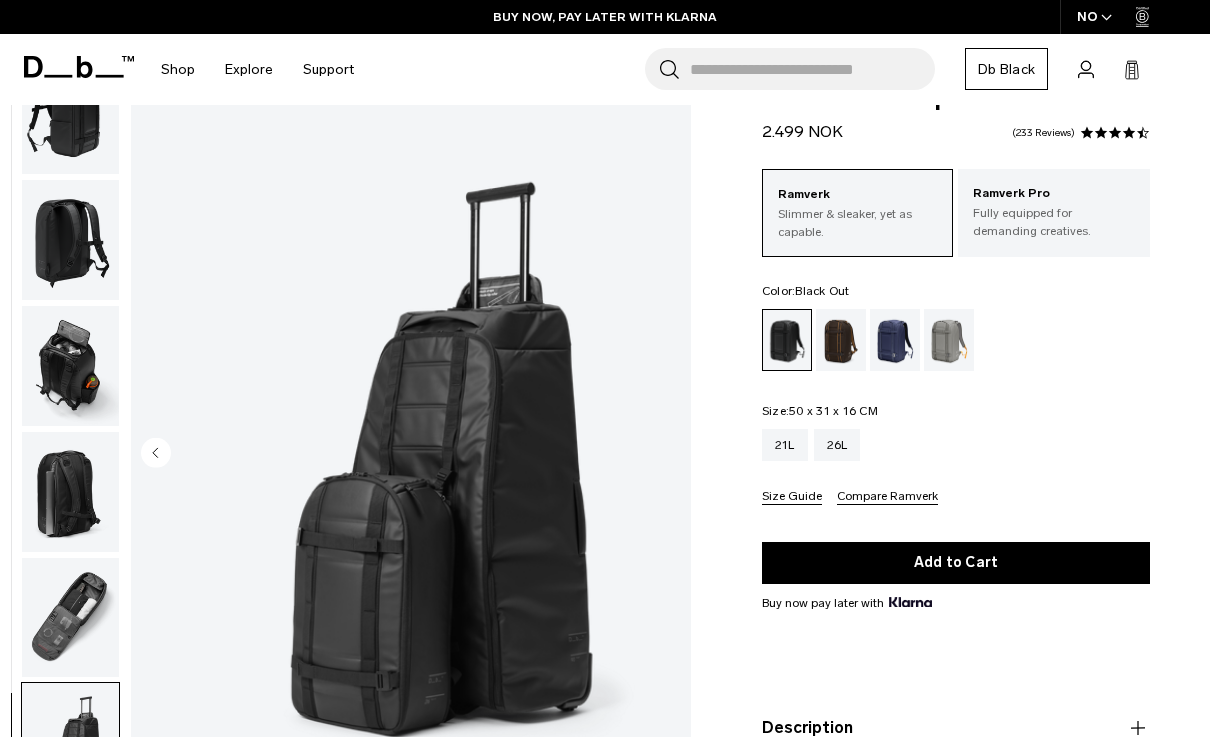 click 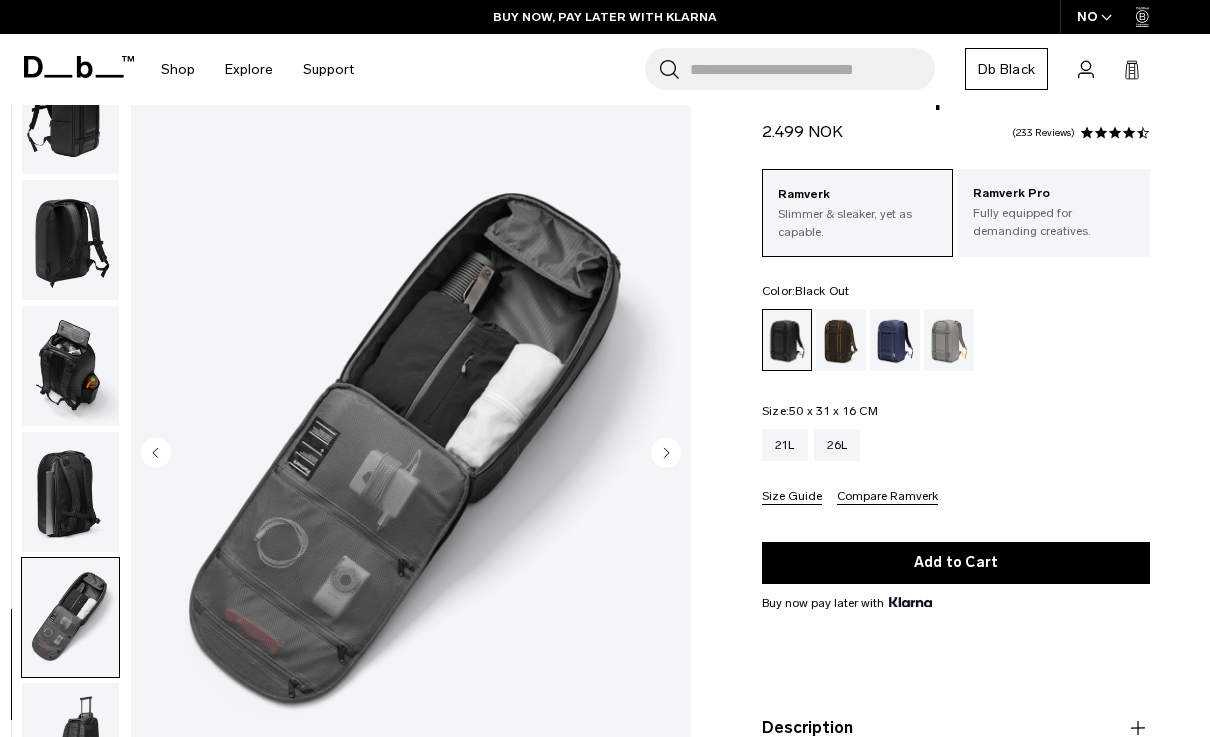 click 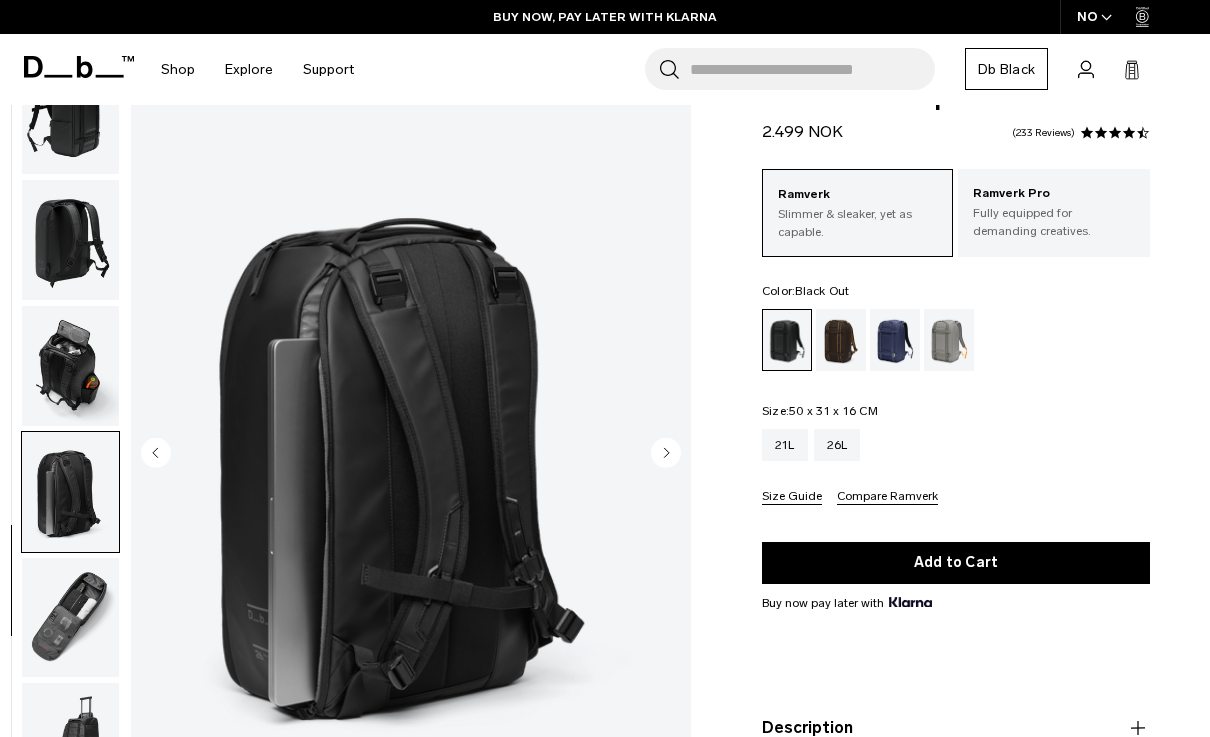 click 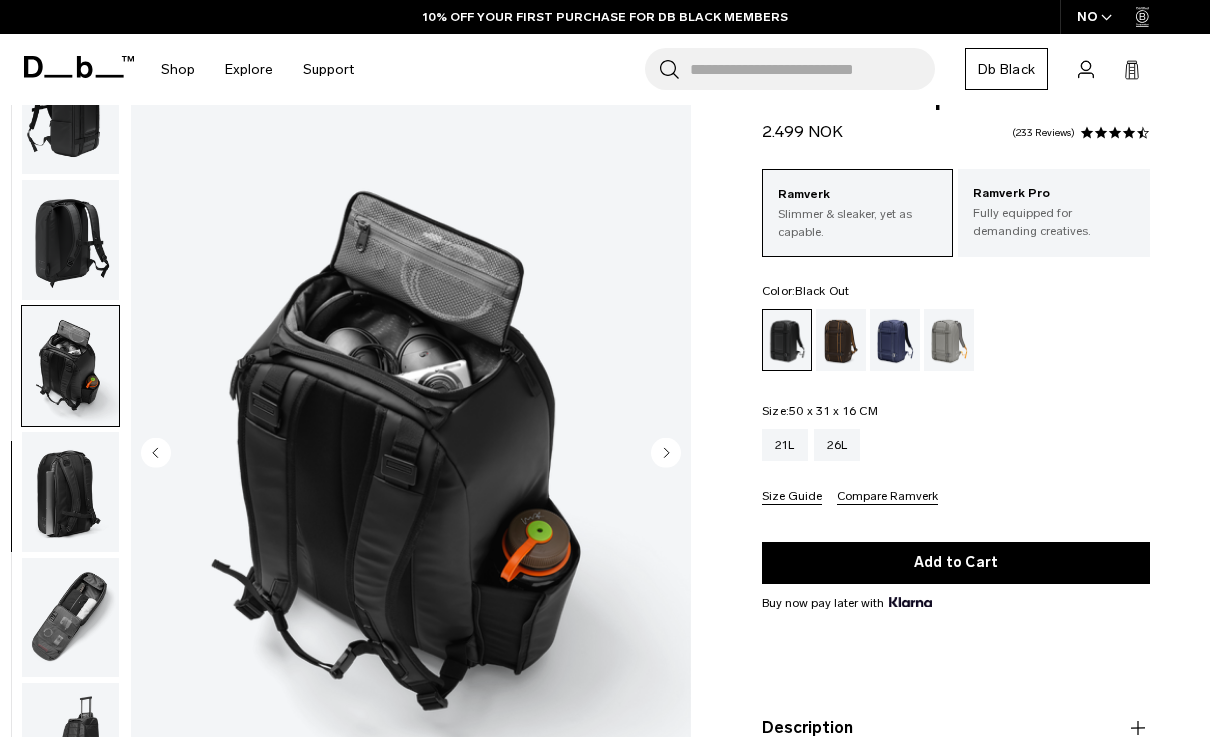 click 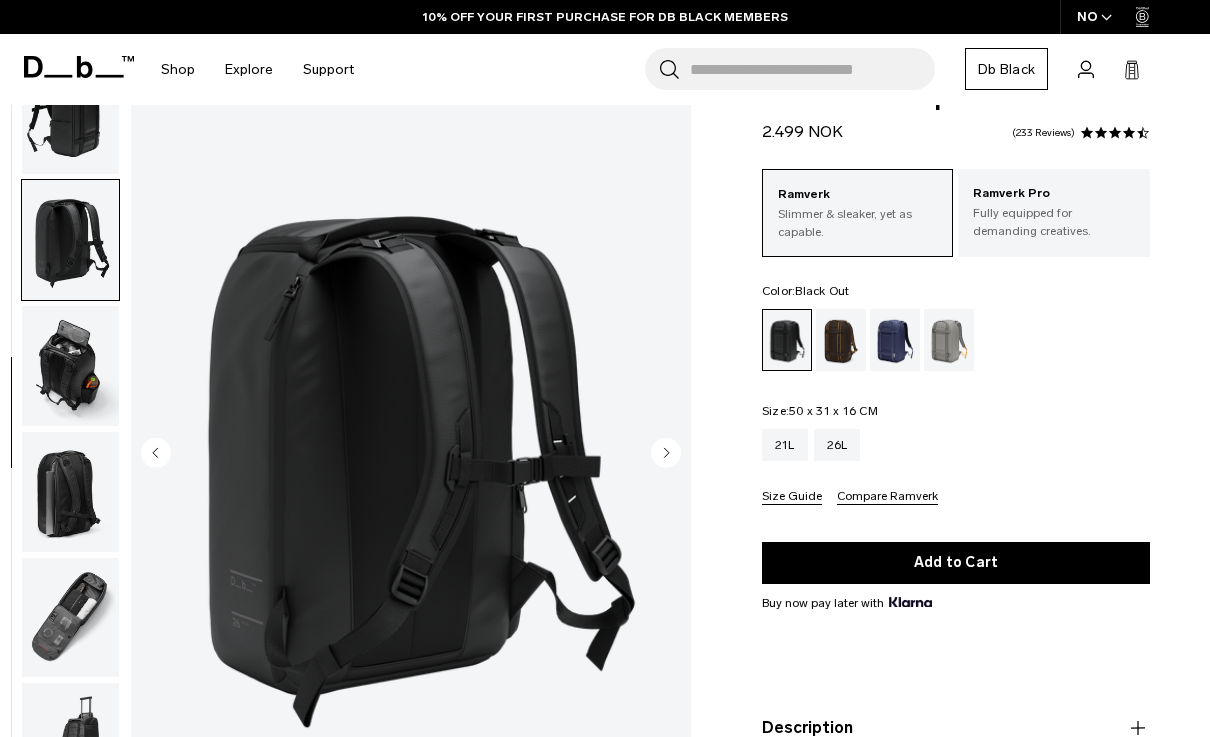 click 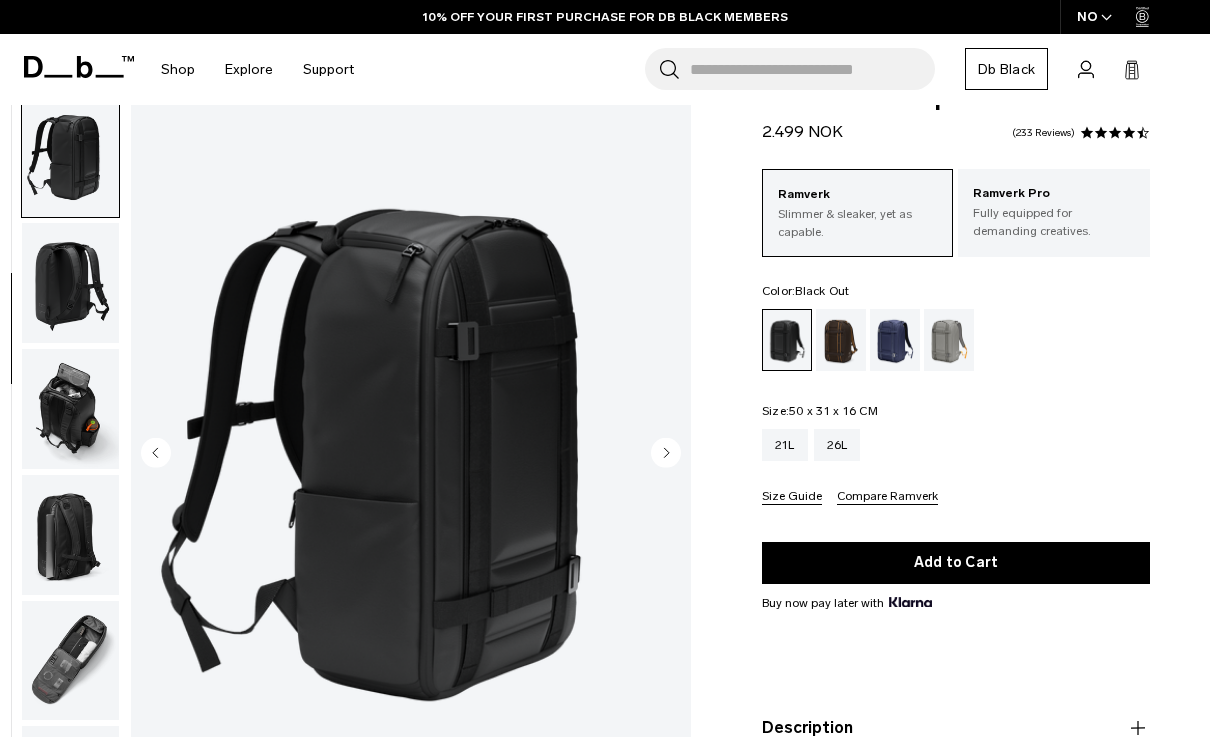 scroll, scrollTop: 254, scrollLeft: 0, axis: vertical 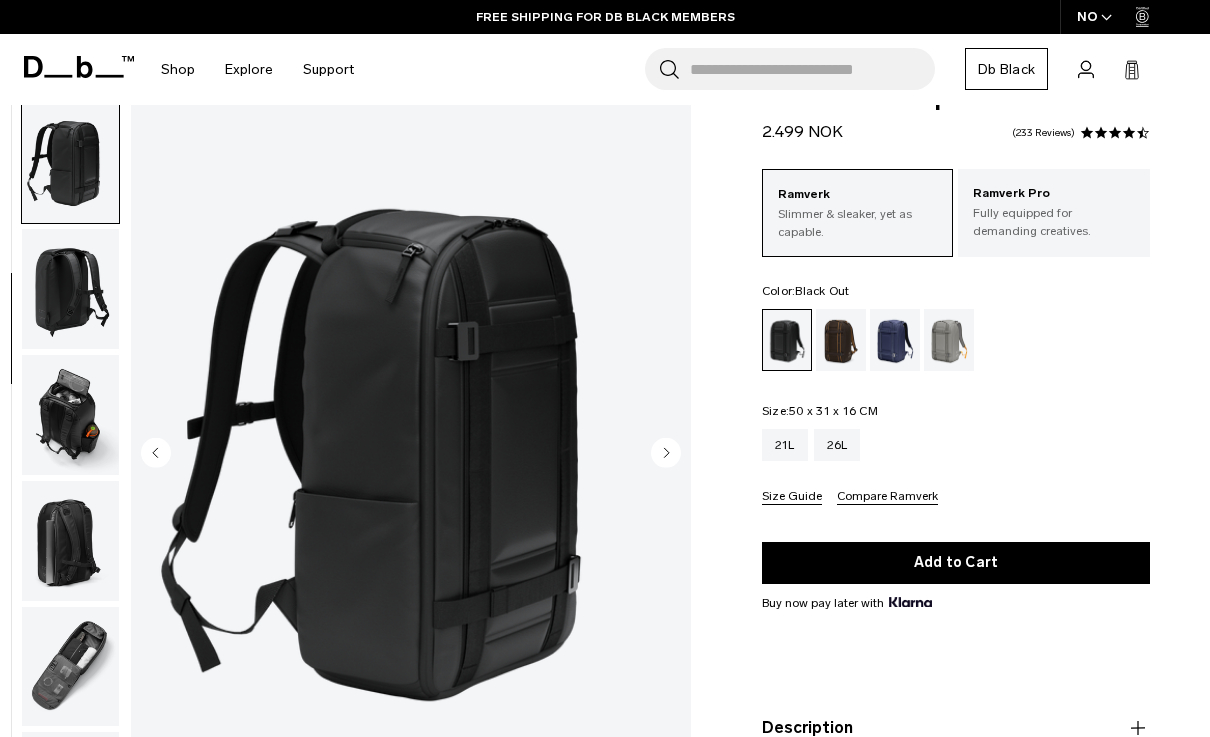 click 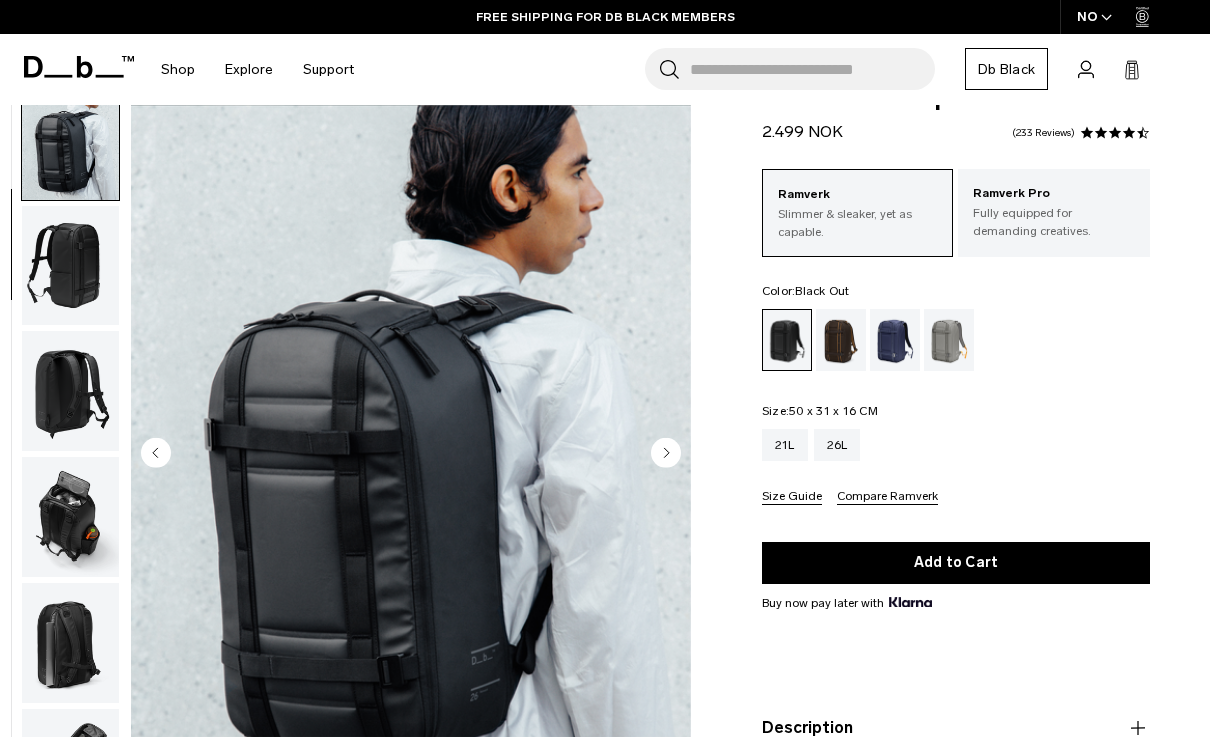 scroll, scrollTop: 127, scrollLeft: 0, axis: vertical 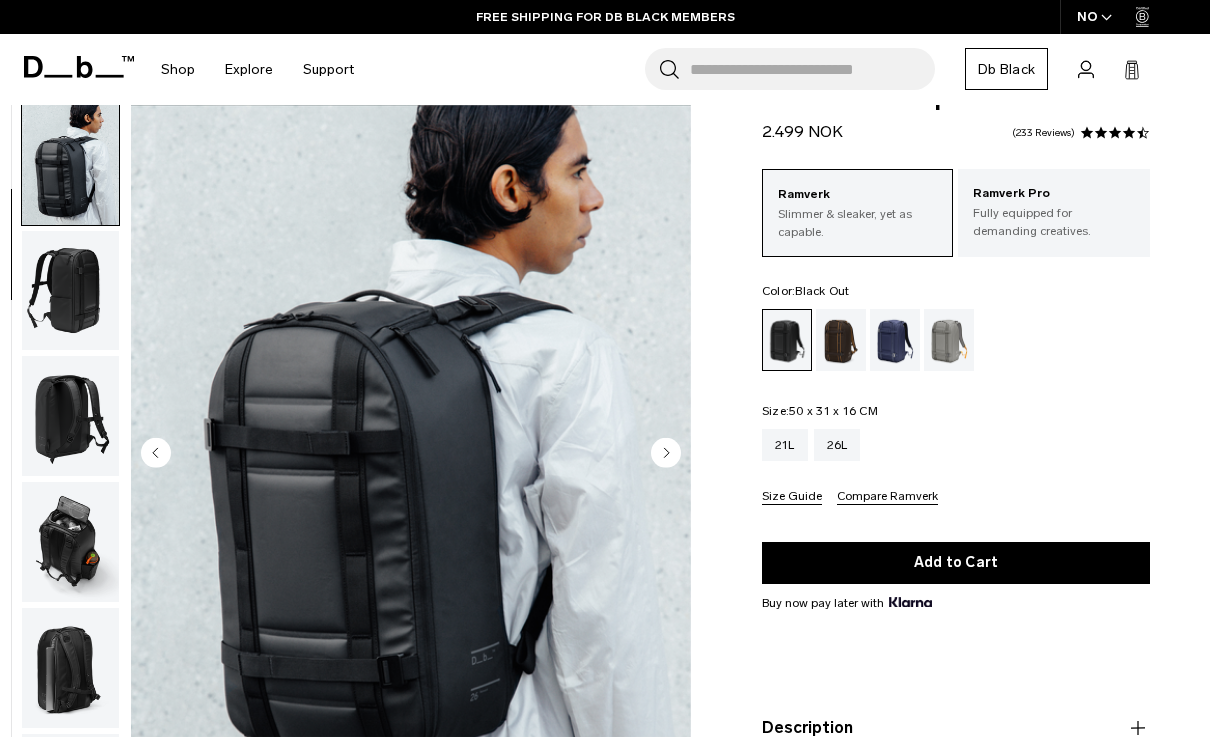 click on "Skip to content
Summer Sale Ends In:
00
days,
00
hours,
00
minutes ,
00
seconds
BUY NOW, PAY LATER WITH KLARNA
10% OFF YOUR FIRST PURCHASE FOR DB BLACK MEMBERS
FREE SHIPPING FOR DB BLACK MEMBERS
FREE RETURNS FOR DB BLACK MEMBERS
LIMITED LIFETIME WARRANTY FOR DB BLACK MEMBERS
BUY NOW, PAY LATER WITH KLARNA
10% OFF YOUR FIRST PURCHASE FOR DB BLACK MEMBERS
Summer Sale Ends In:
00" at bounding box center [605, 317] 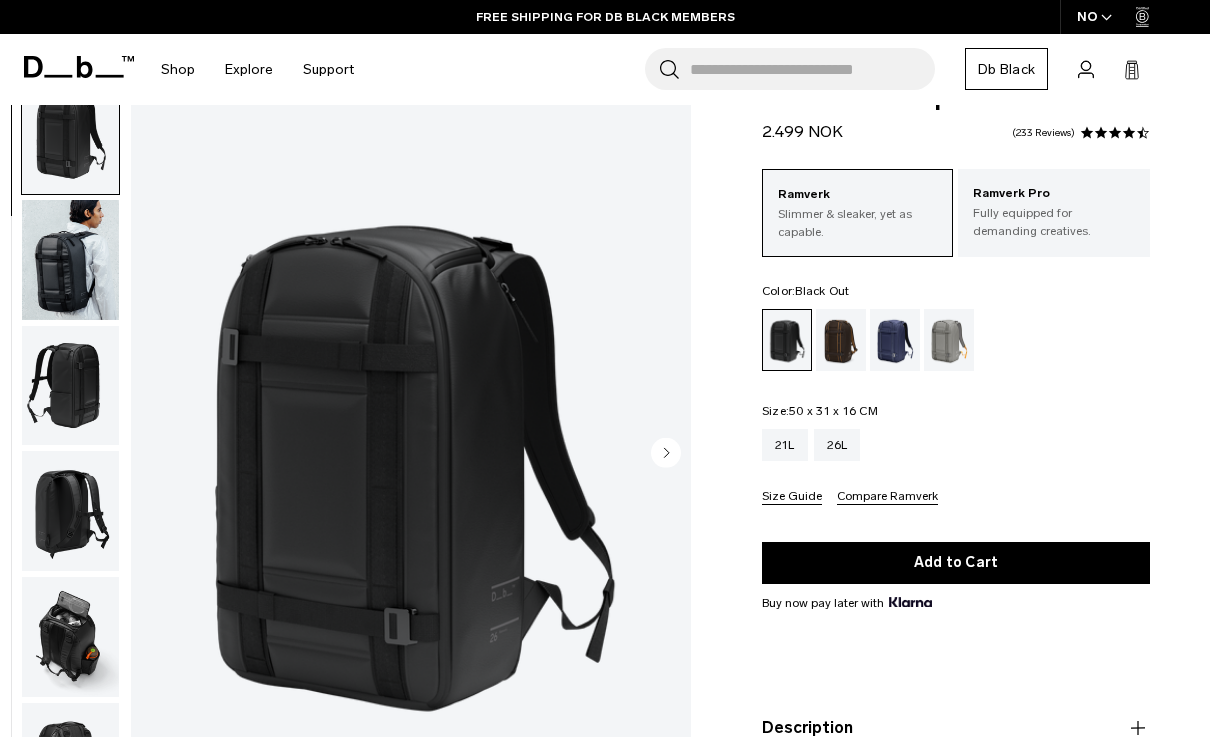 scroll, scrollTop: 0, scrollLeft: 0, axis: both 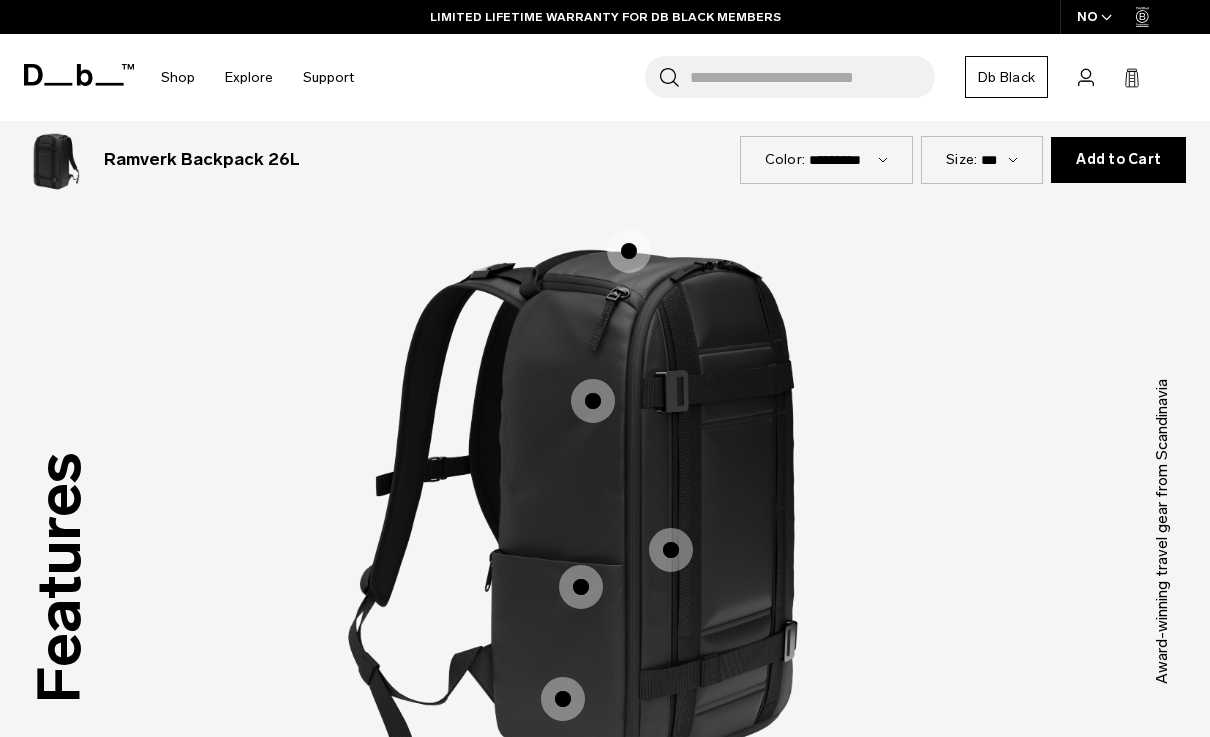 click at bounding box center [629, 251] 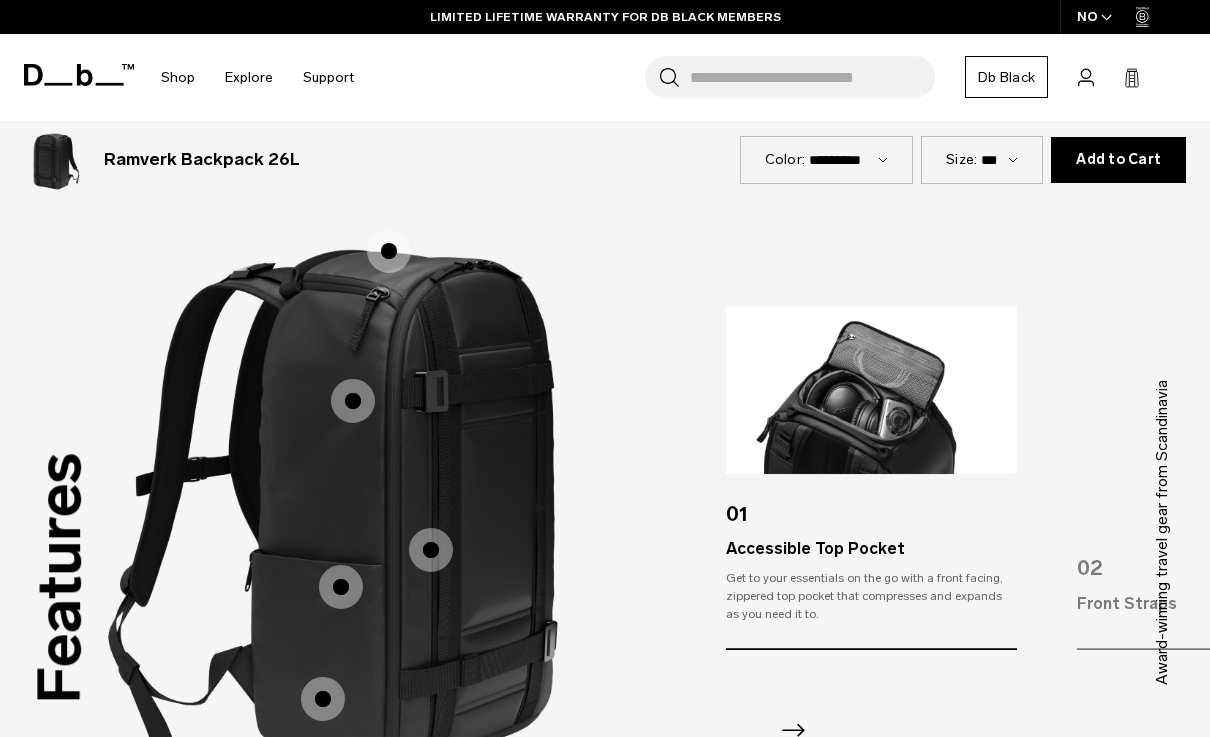 click 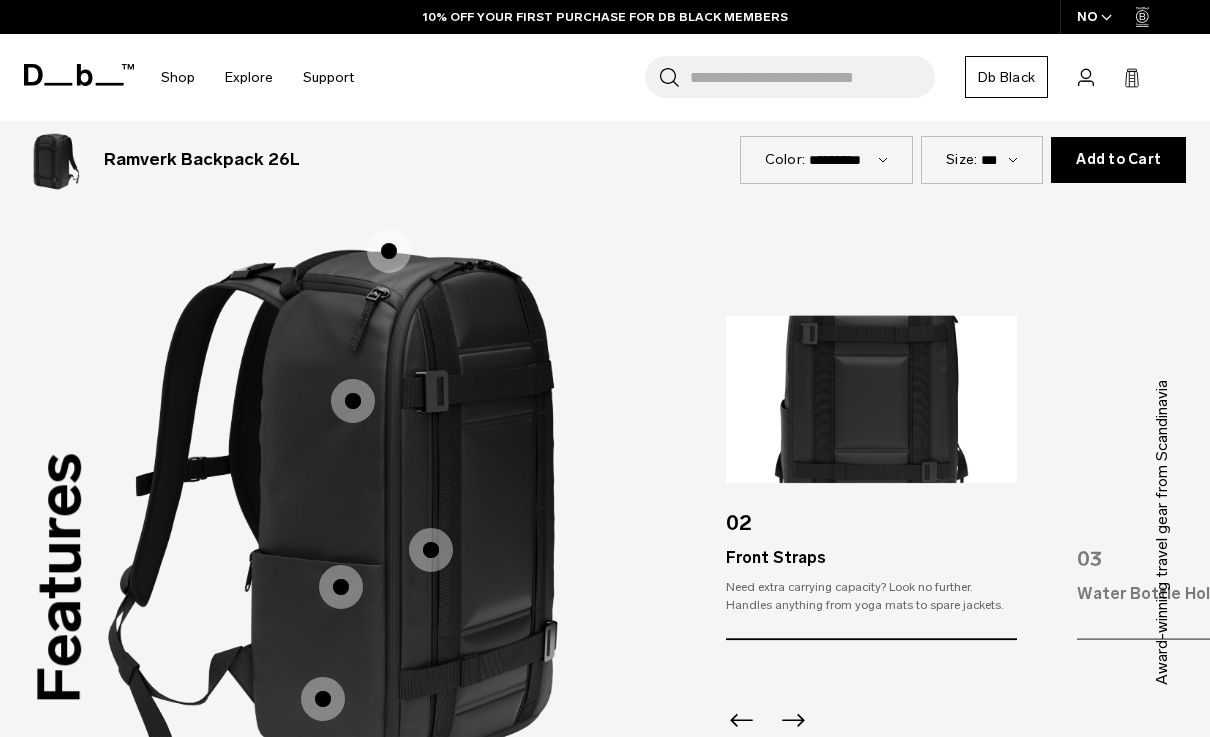 drag, startPoint x: 798, startPoint y: 729, endPoint x: -1, endPoint y: -2257, distance: 3091.051 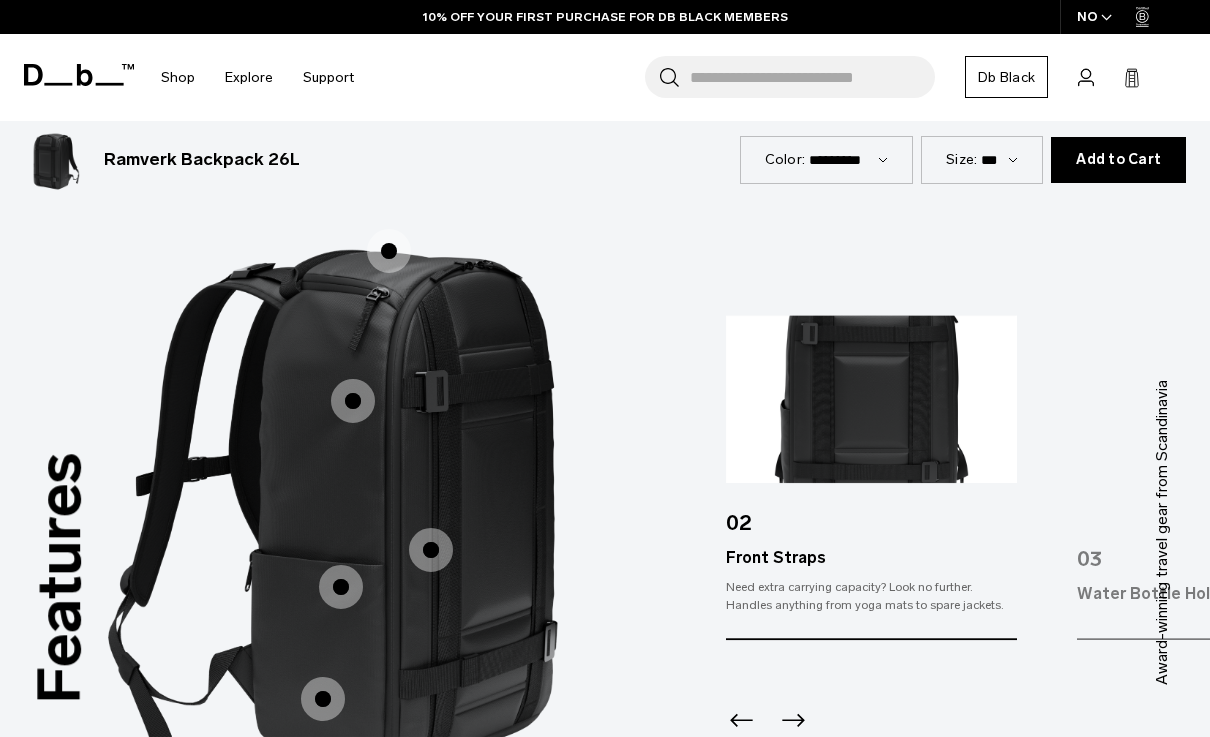 click on "Skip to content
Summer Sale Ends In:
00
days,
00
hours,
00
minutes ,
00
seconds
BUY NOW, PAY LATER WITH KLARNA
10% OFF YOUR FIRST PURCHASE FOR DB BLACK MEMBERS
FREE SHIPPING FOR DB BLACK MEMBERS
FREE RETURNS FOR DB BLACK MEMBERS
LIMITED LIFETIME WARRANTY FOR DB BLACK MEMBERS
BUY NOW, PAY LATER WITH KLARNA
10% OFF YOUR FIRST PURCHASE FOR DB BLACK MEMBERS
Summer Sale Ends In:
00" at bounding box center (605, -1888) 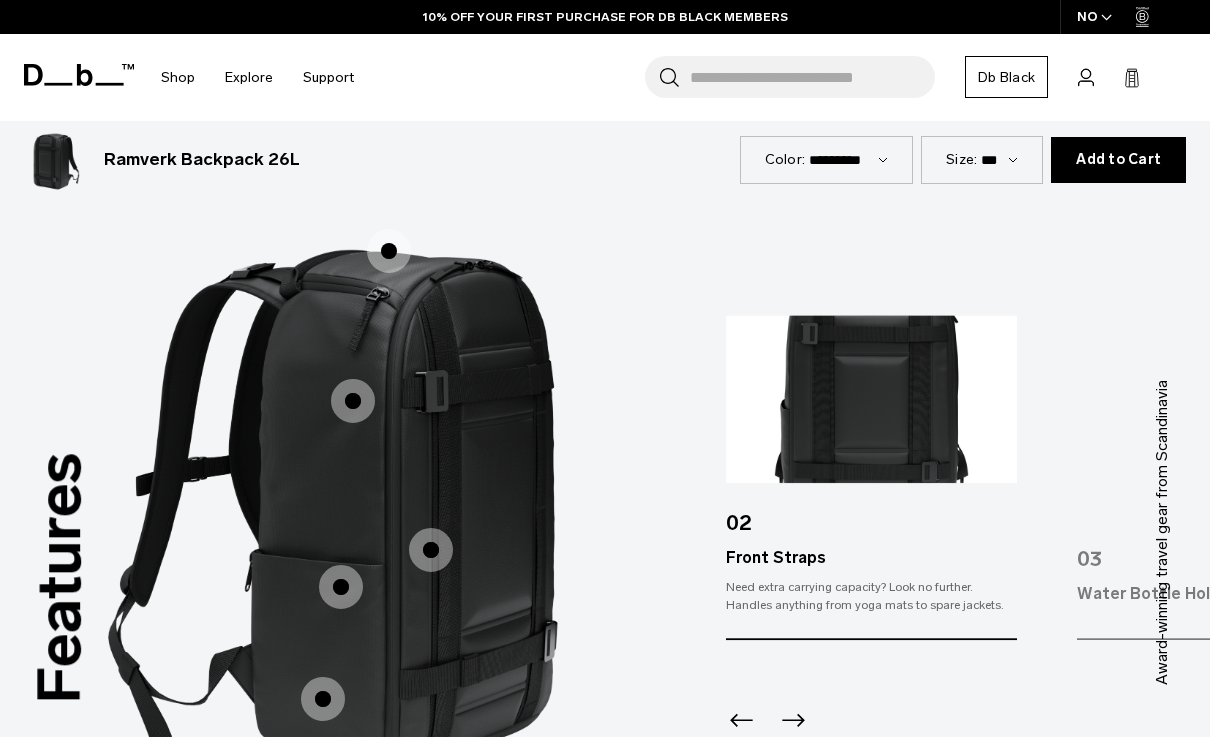 click 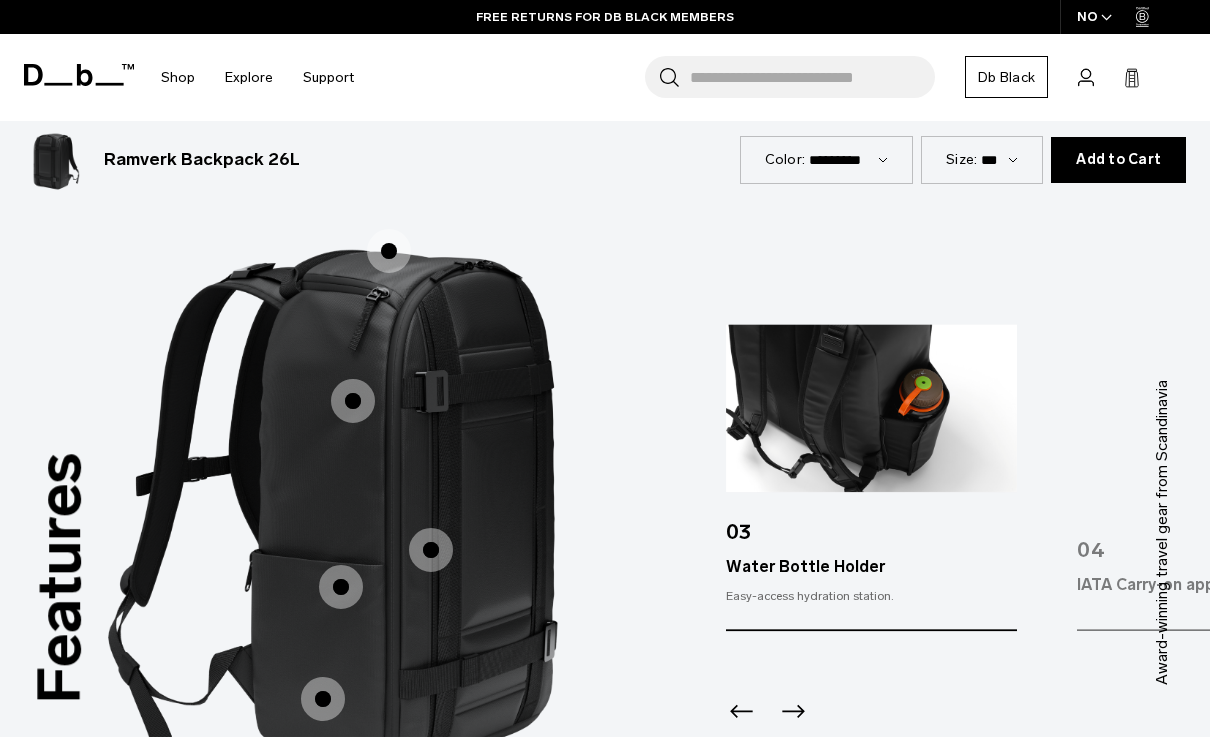 click on "Skip to content
Summer Sale Ends In:
00
days,
00
hours,
00
minutes ,
00
seconds
BUY NOW, PAY LATER WITH KLARNA
10% OFF YOUR FIRST PURCHASE FOR DB BLACK MEMBERS
FREE SHIPPING FOR DB BLACK MEMBERS
FREE RETURNS FOR DB BLACK MEMBERS
LIMITED LIFETIME WARRANTY FOR DB BLACK MEMBERS
BUY NOW, PAY LATER WITH KLARNA
10% OFF YOUR FIRST PURCHASE FOR DB BLACK MEMBERS
Summer Sale Ends In:
00" at bounding box center (605, -1888) 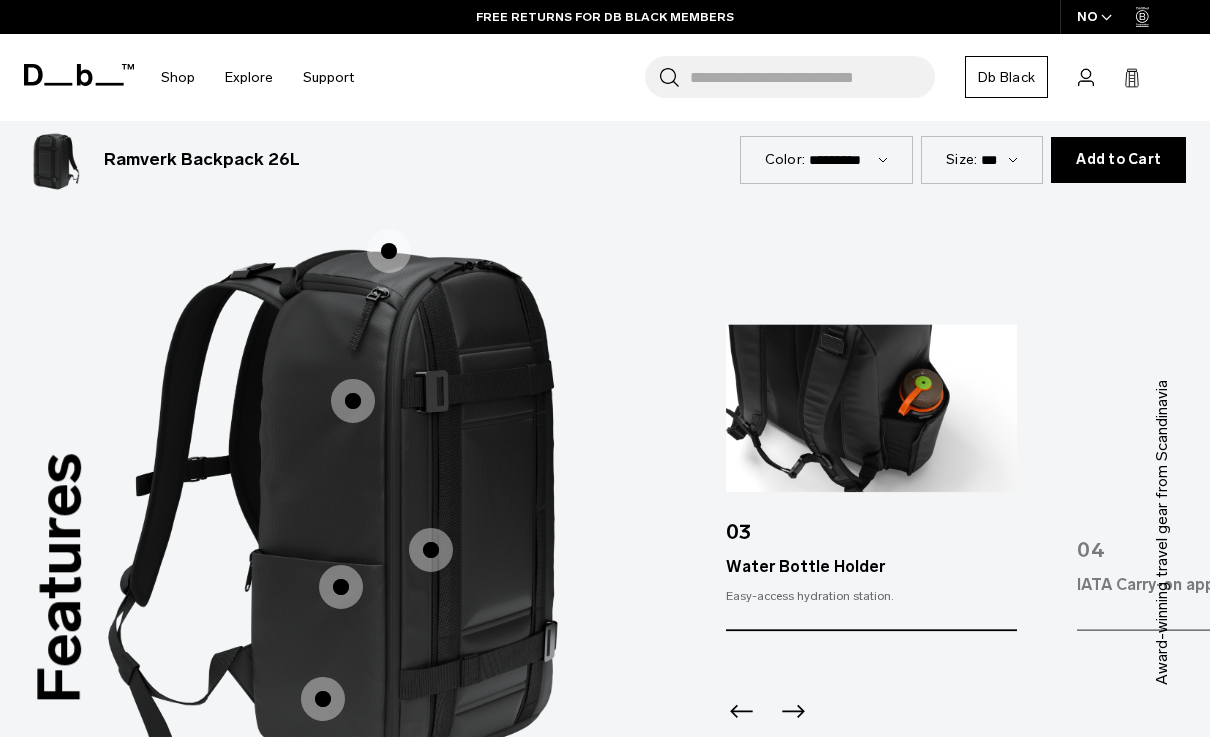 click 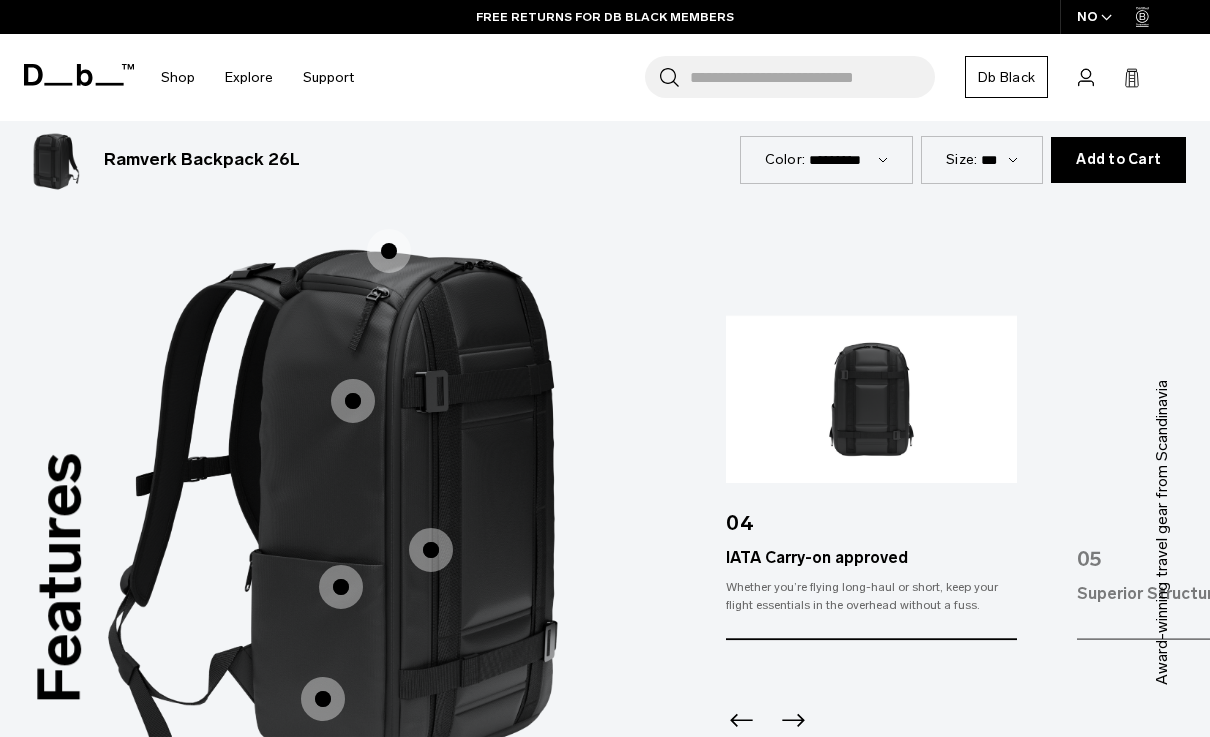 click on "Skip to content
Summer Sale Ends In:
00
days,
00
hours,
00
minutes ,
00
seconds
BUY NOW, PAY LATER WITH KLARNA
10% OFF YOUR FIRST PURCHASE FOR DB BLACK MEMBERS
FREE SHIPPING FOR DB BLACK MEMBERS
FREE RETURNS FOR DB BLACK MEMBERS
LIMITED LIFETIME WARRANTY FOR DB BLACK MEMBERS
BUY NOW, PAY LATER WITH KLARNA
10% OFF YOUR FIRST PURCHASE FOR DB BLACK MEMBERS
Summer Sale Ends In:
00" at bounding box center [605, -1888] 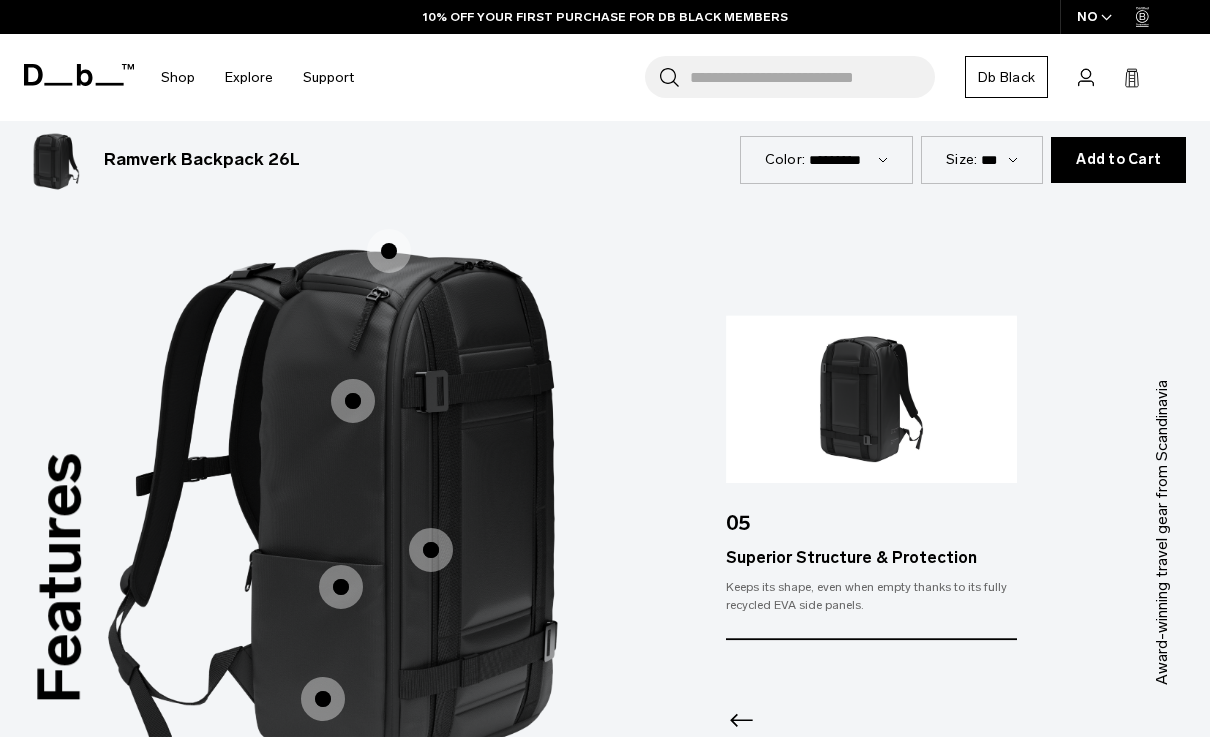 click at bounding box center [389, 251] 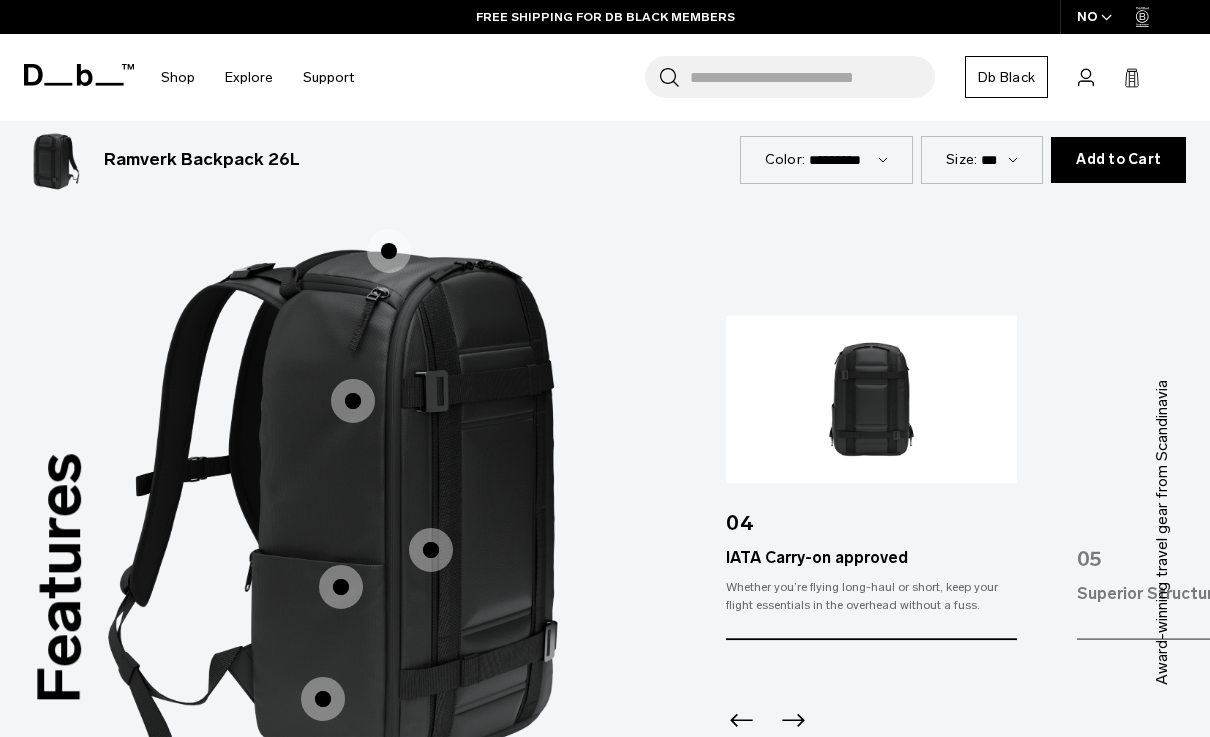 click at bounding box center [431, 550] 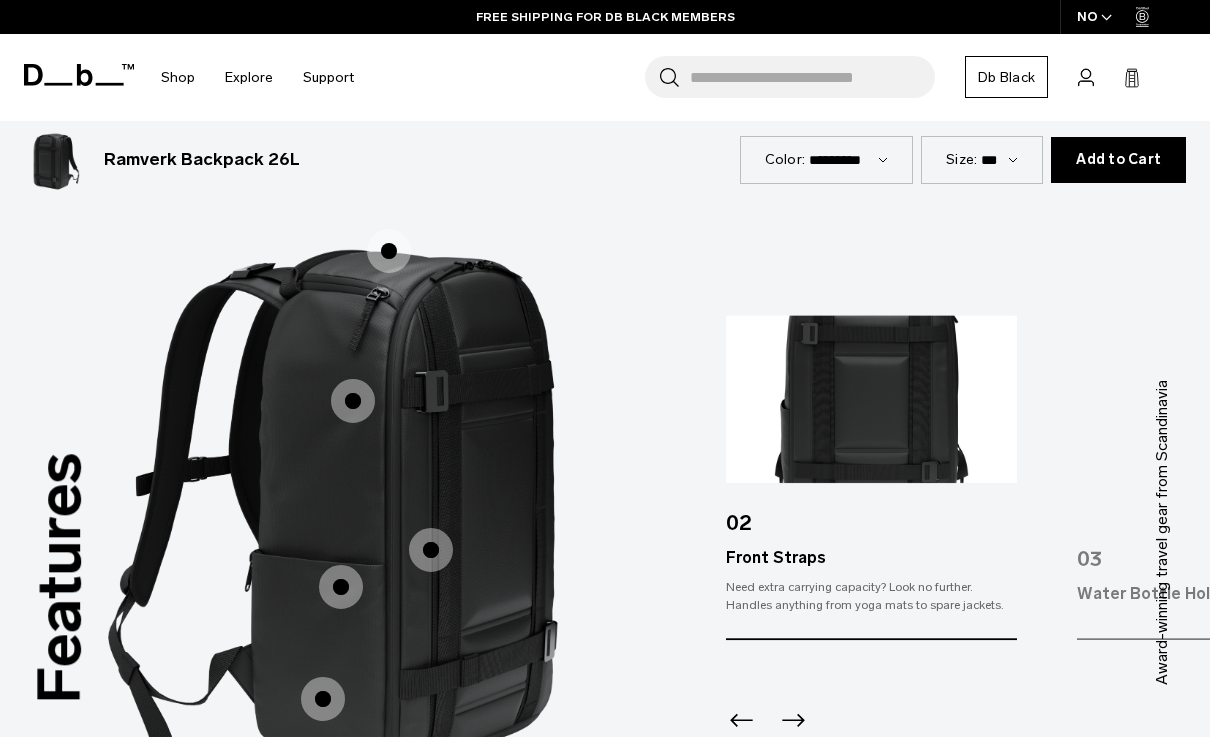 click at bounding box center (341, 587) 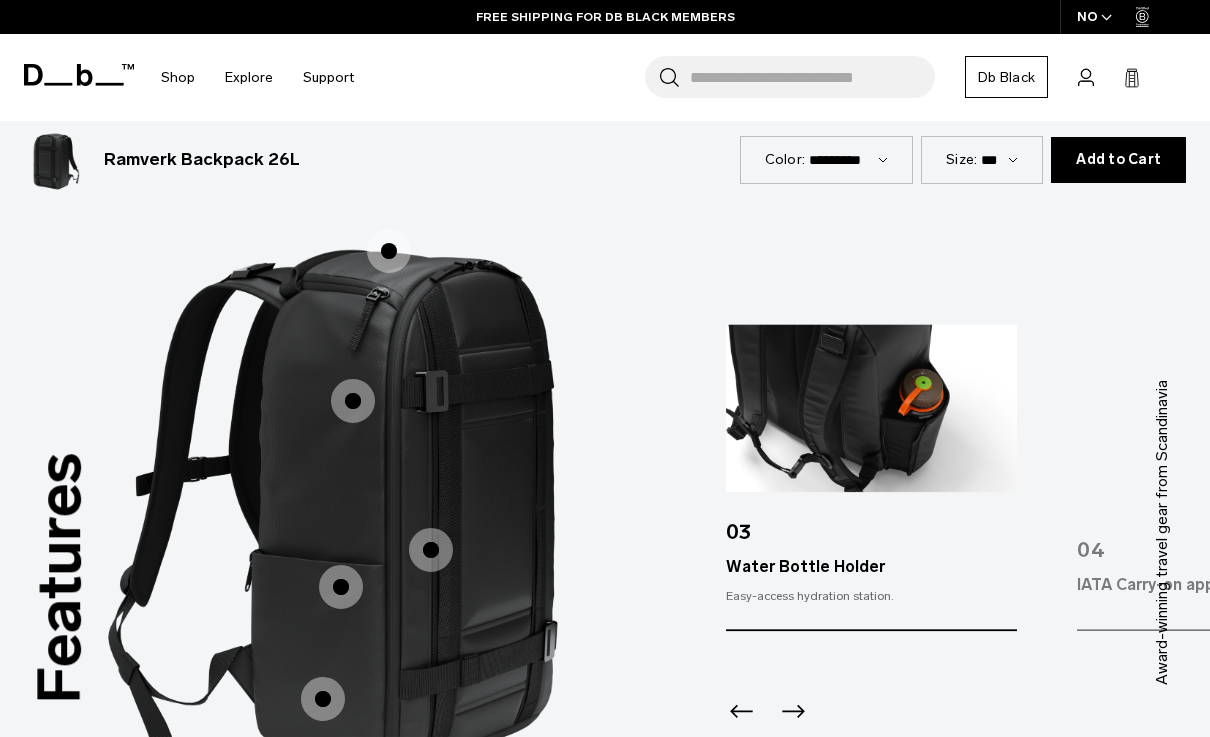 click at bounding box center (323, 699) 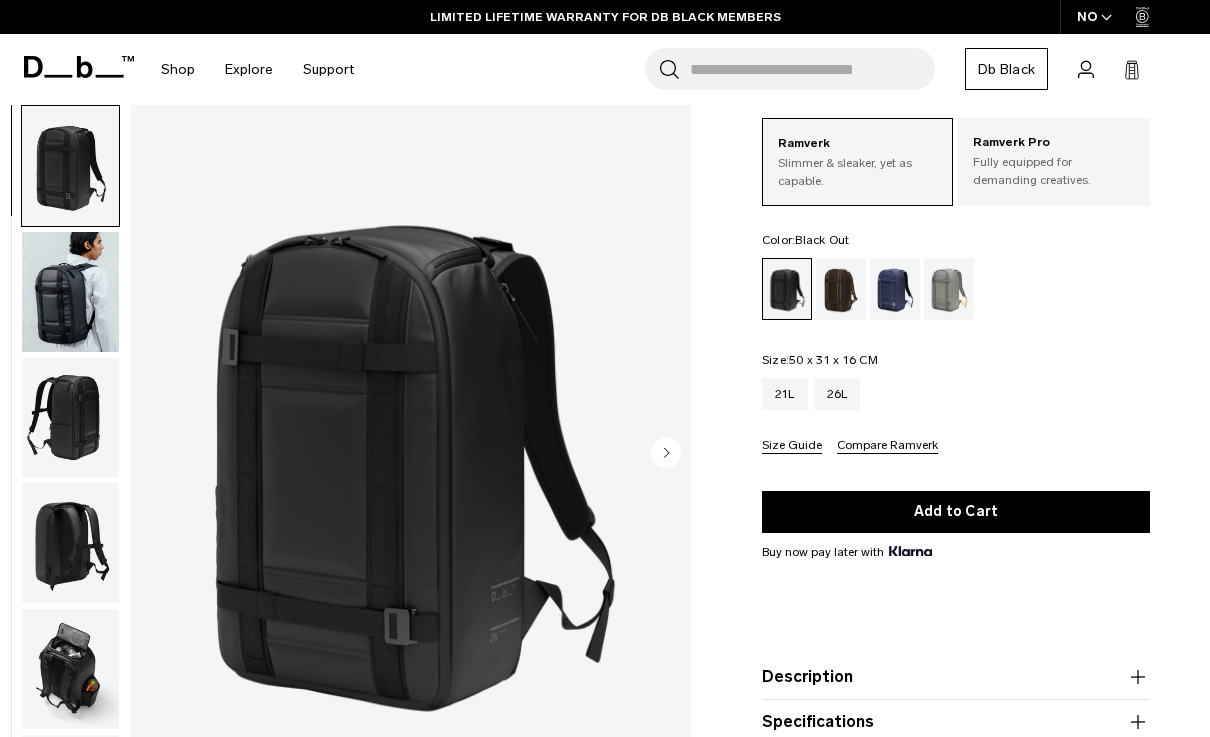 scroll, scrollTop: 97, scrollLeft: 0, axis: vertical 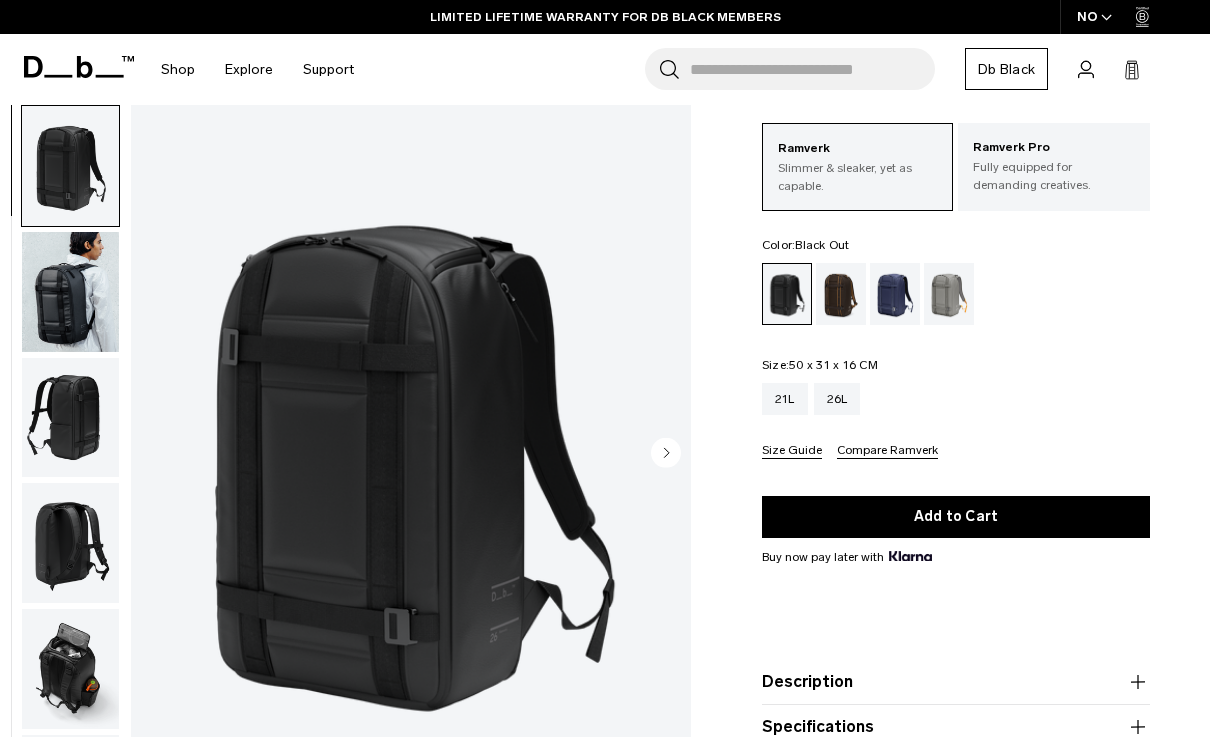 click 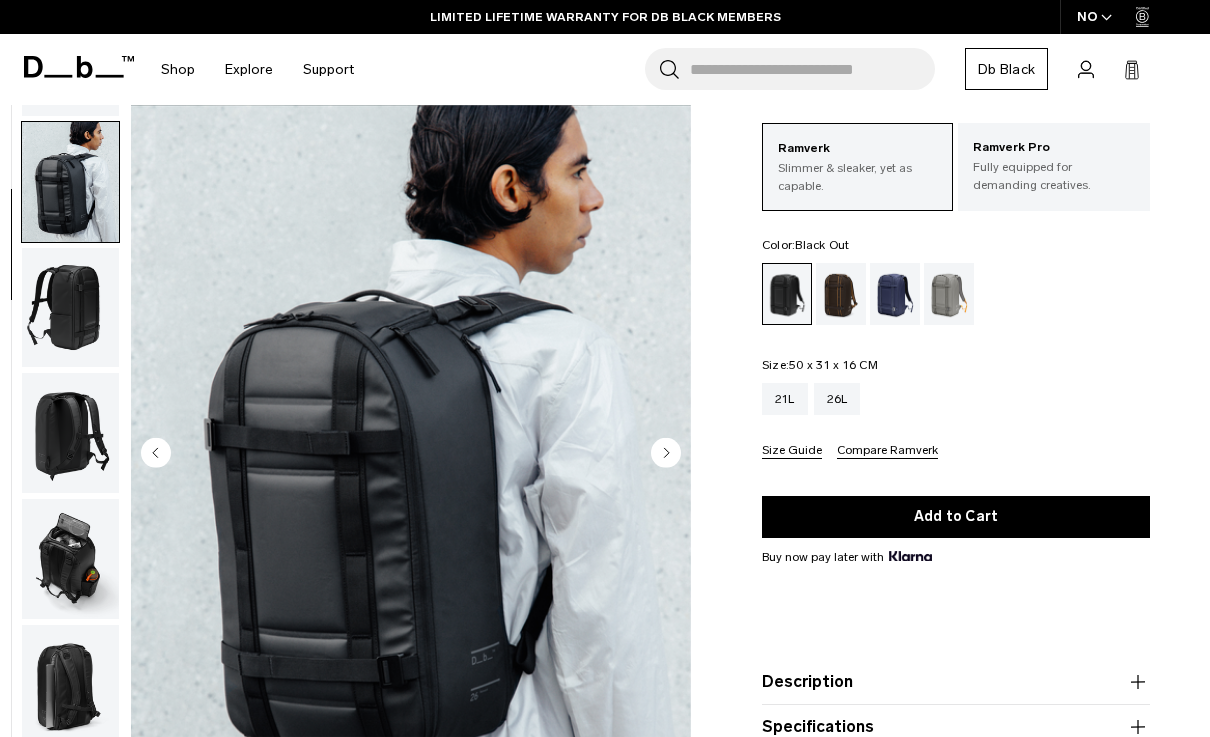 scroll, scrollTop: 127, scrollLeft: 0, axis: vertical 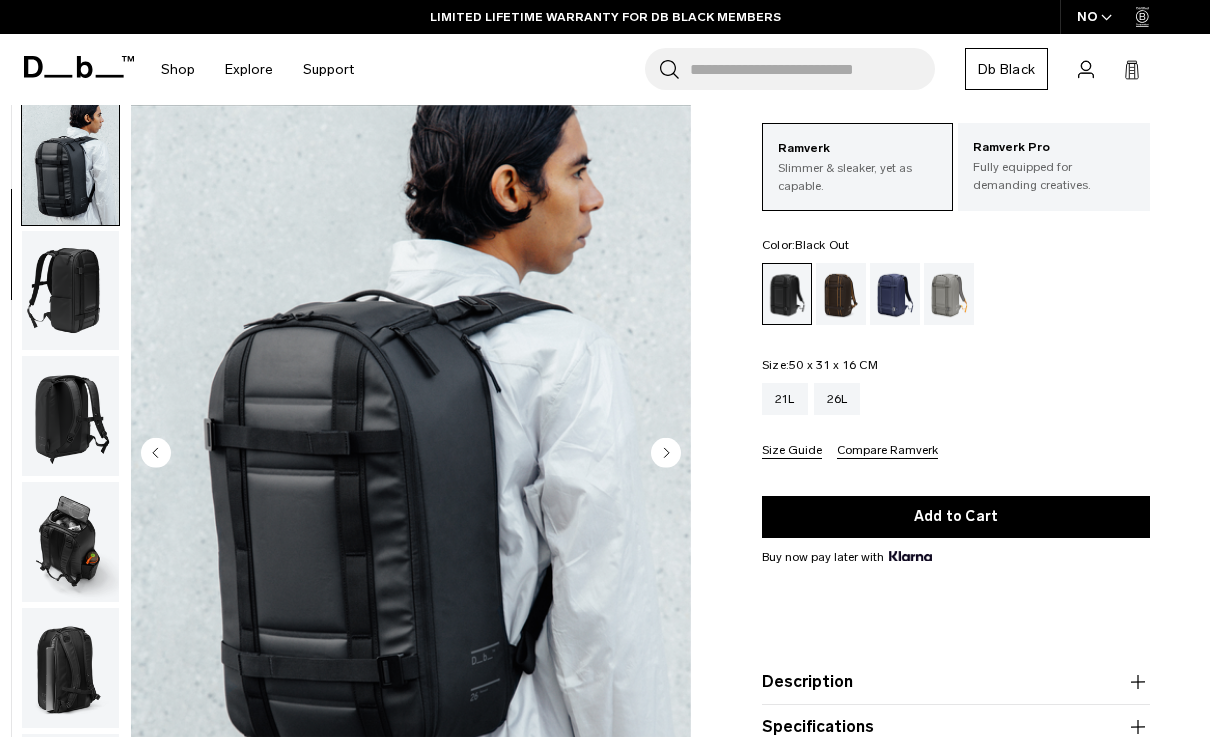 click 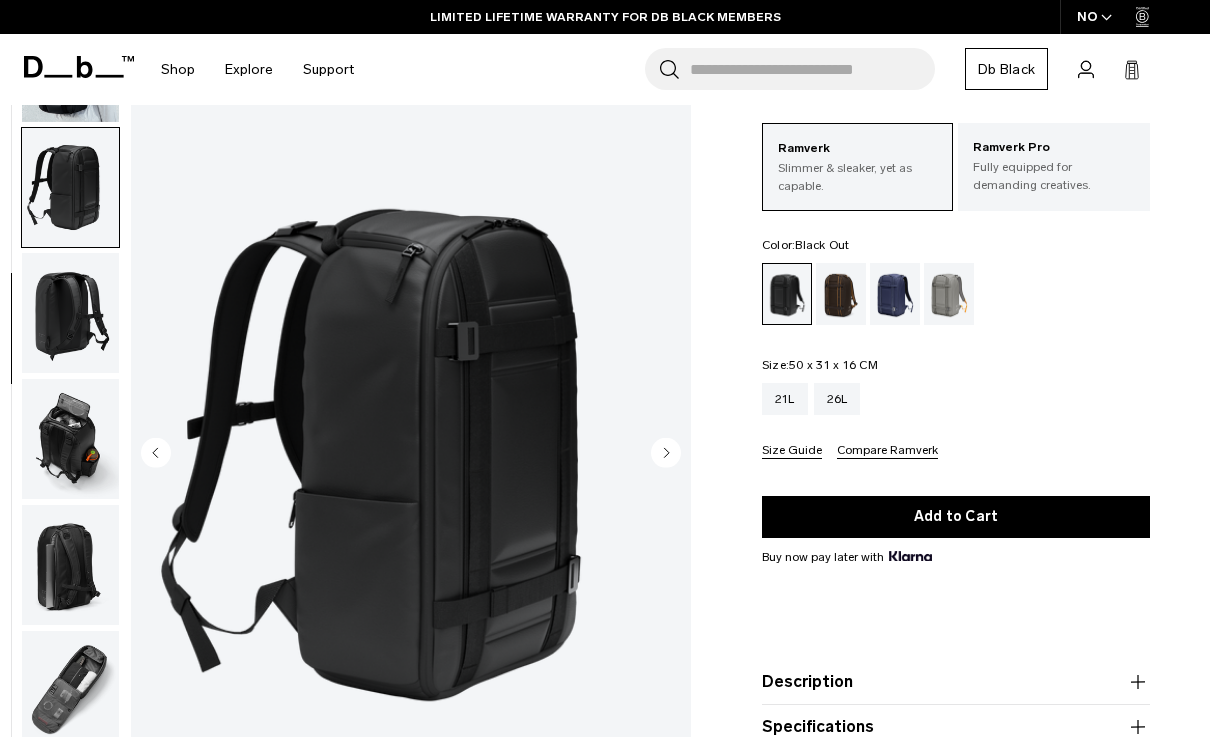 scroll, scrollTop: 254, scrollLeft: 0, axis: vertical 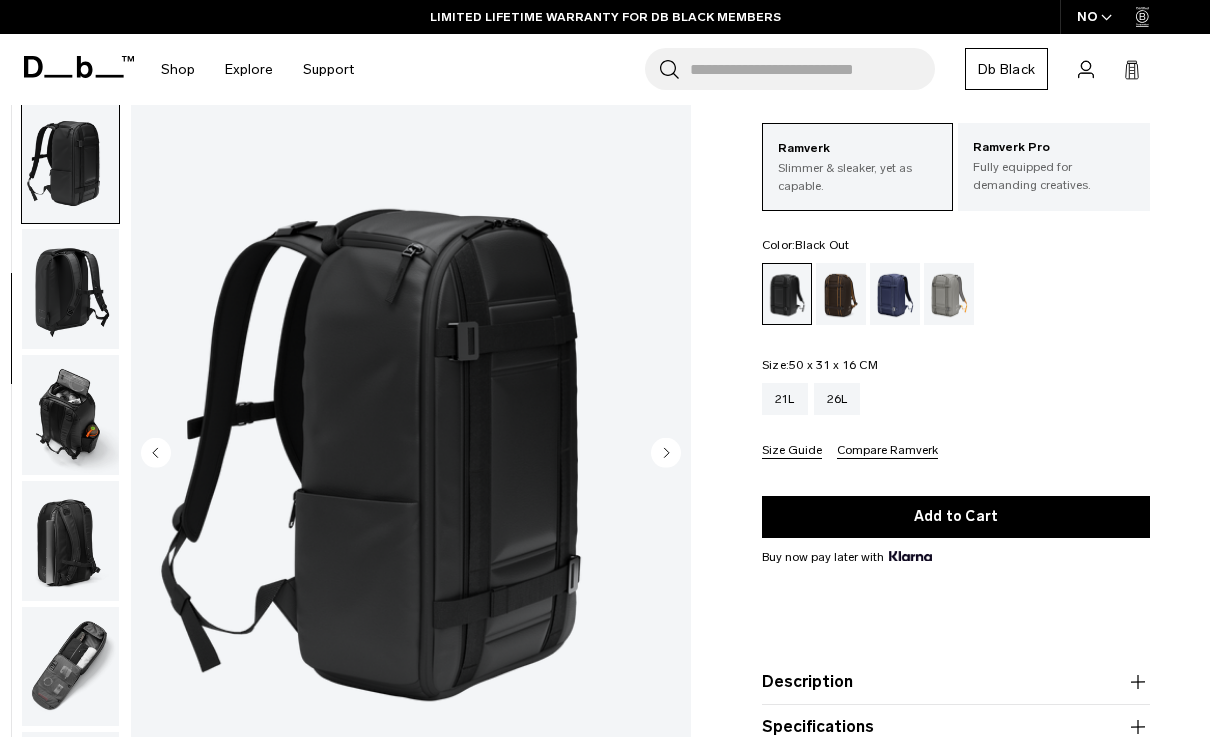 click 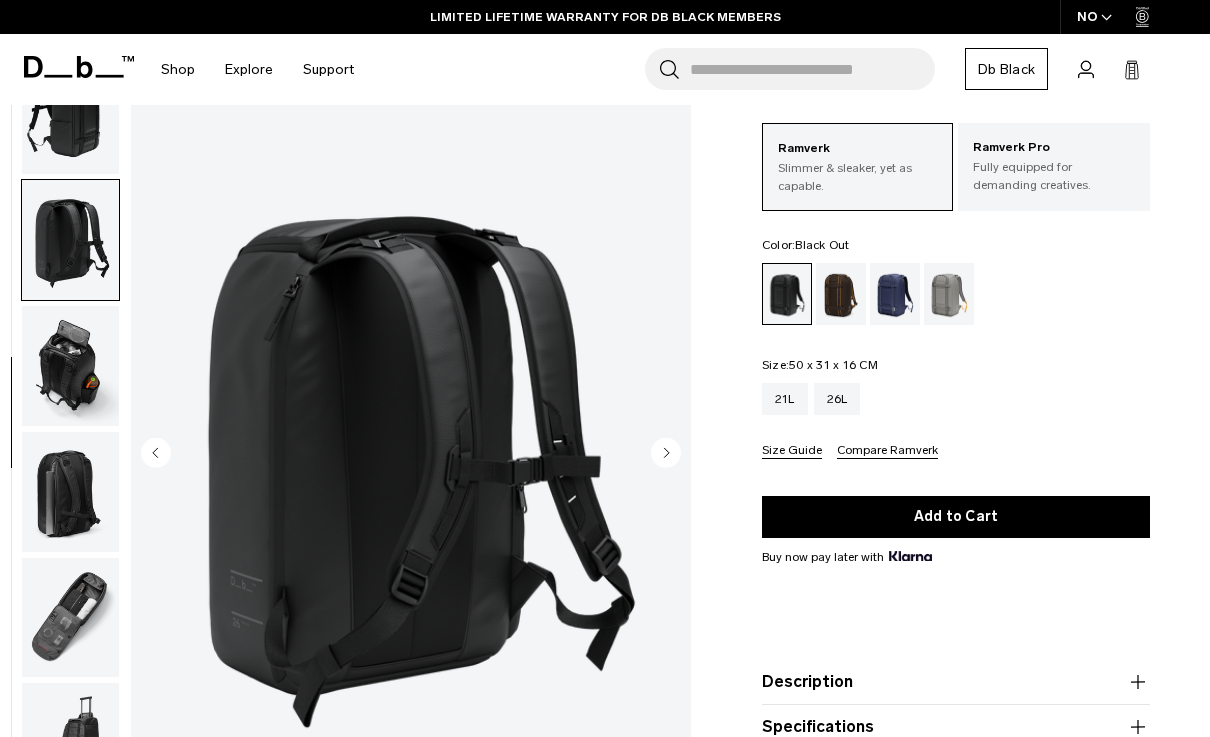 scroll, scrollTop: 315, scrollLeft: 0, axis: vertical 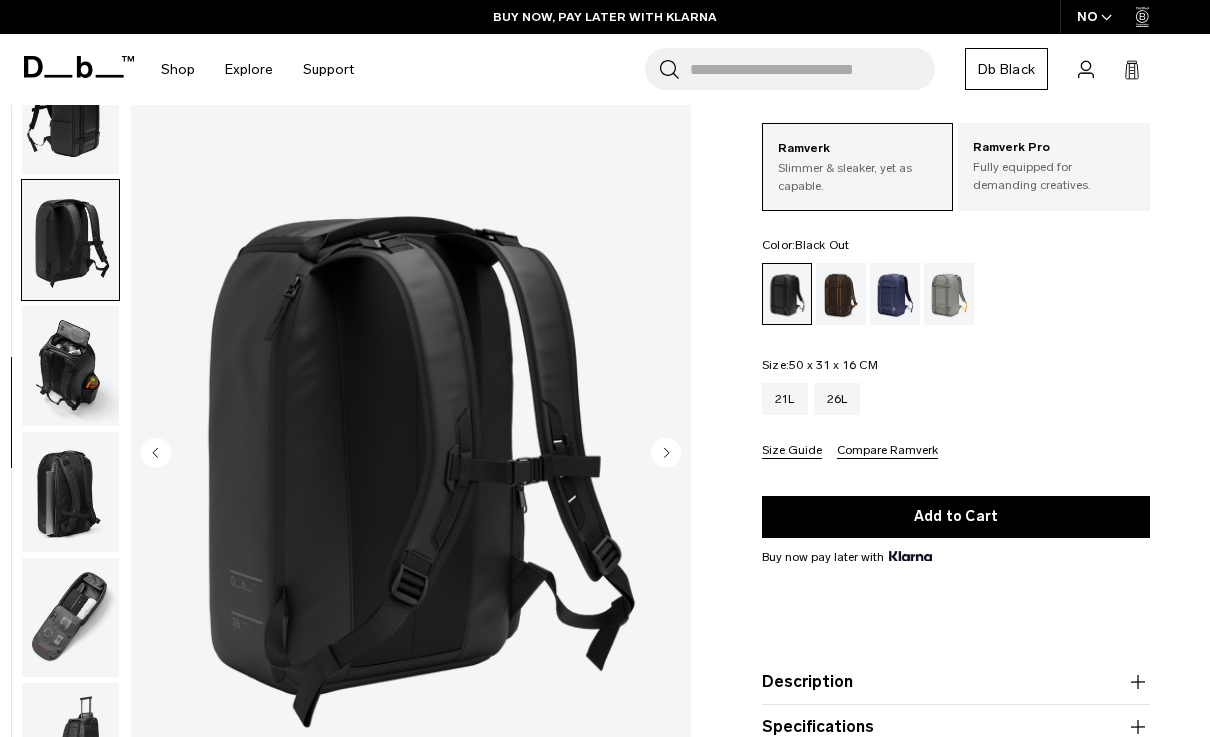 click 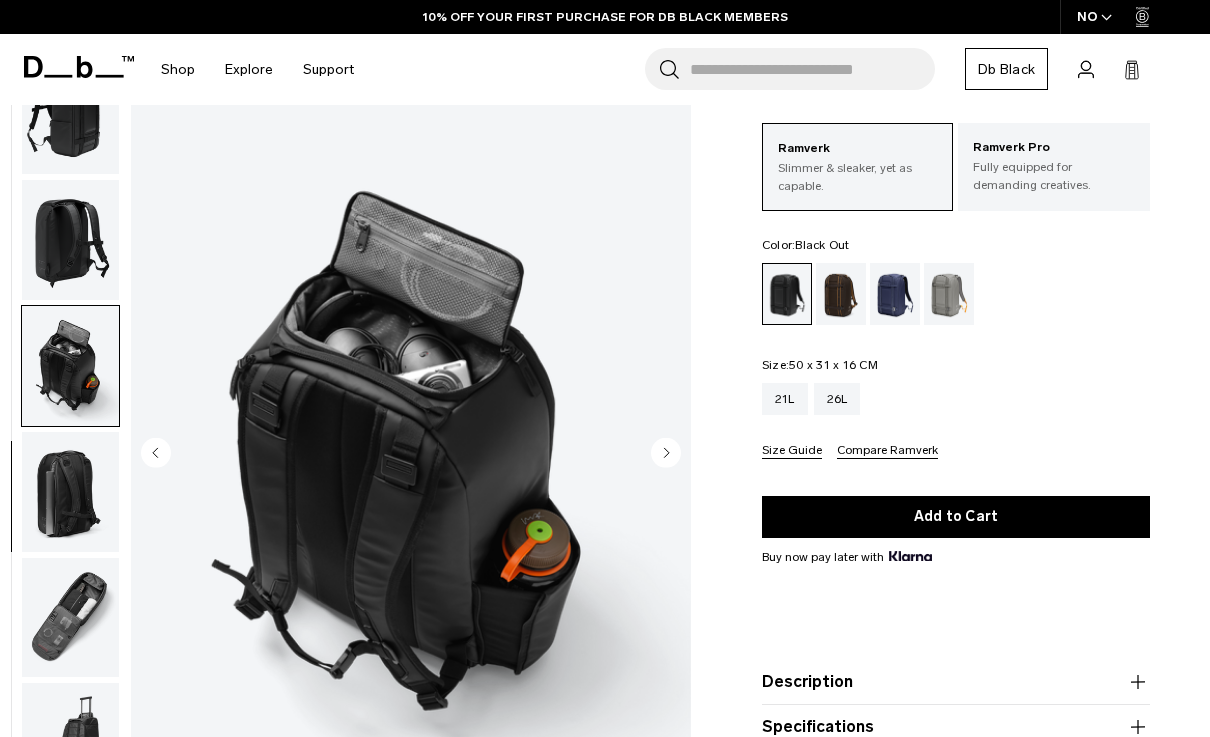click on "Skip to content
Summer Sale Ends In:
00
days,
00
hours,
00
minutes ,
00
seconds
BUY NOW, PAY LATER WITH KLARNA
10% OFF YOUR FIRST PURCHASE FOR DB BLACK MEMBERS
FREE SHIPPING FOR DB BLACK MEMBERS
FREE RETURNS FOR DB BLACK MEMBERS
LIMITED LIFETIME WARRANTY FOR DB BLACK MEMBERS
BUY NOW, PAY LATER WITH KLARNA
10% OFF YOUR FIRST PURCHASE FOR DB BLACK MEMBERS
Summer Sale Ends In:
00" at bounding box center (605, 271) 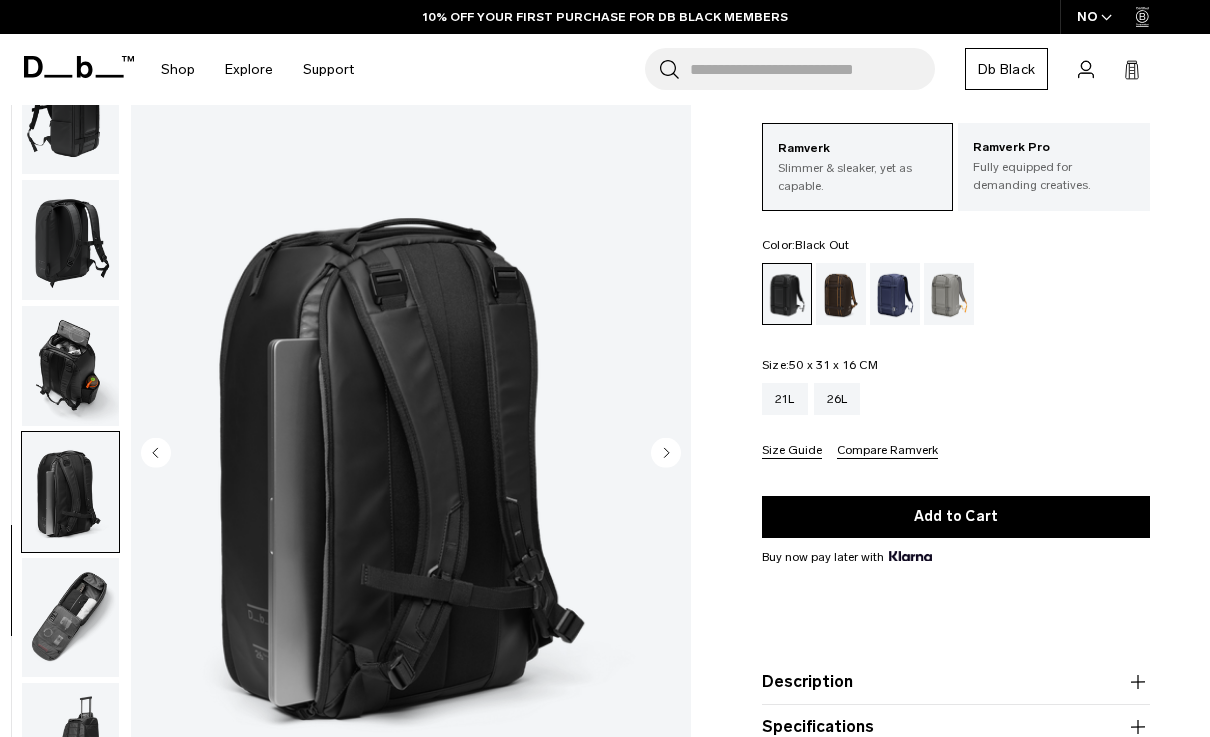 click 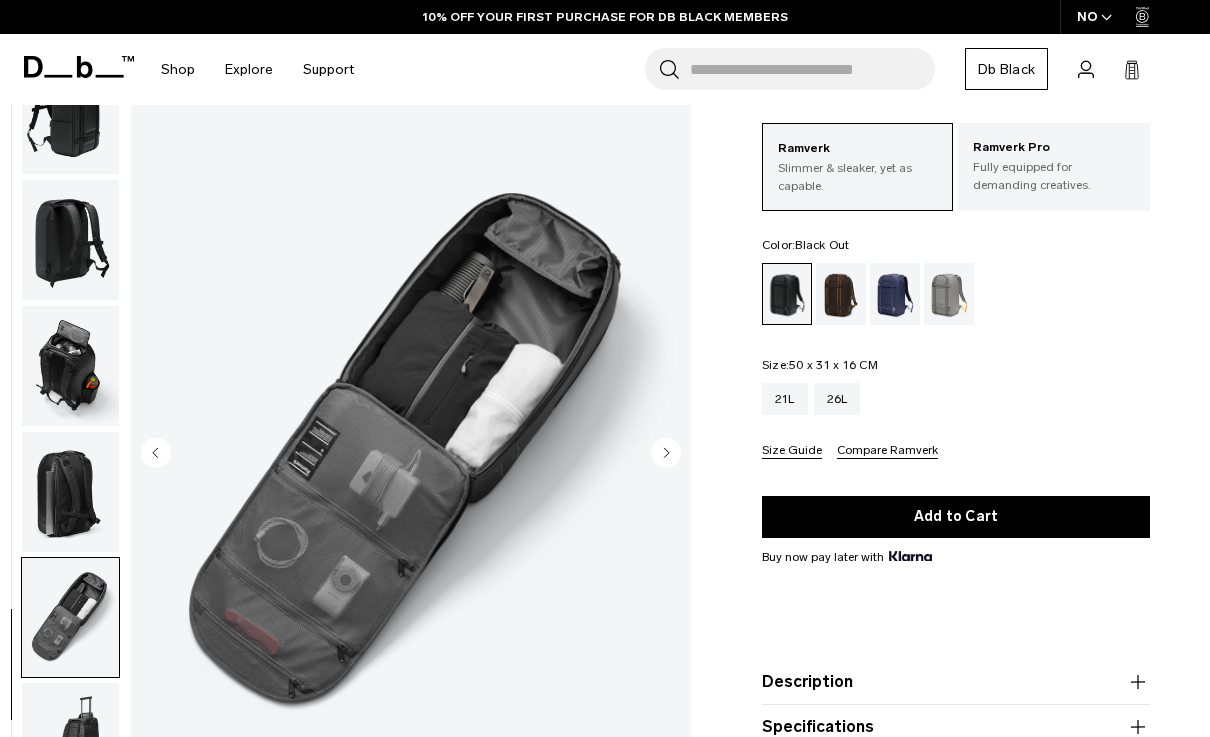 click on "Skip to content
Summer Sale Ends In:
00
days,
00
hours,
00
minutes ,
00
seconds
BUY NOW, PAY LATER WITH KLARNA
10% OFF YOUR FIRST PURCHASE FOR DB BLACK MEMBERS
FREE SHIPPING FOR DB BLACK MEMBERS
FREE RETURNS FOR DB BLACK MEMBERS
LIMITED LIFETIME WARRANTY FOR DB BLACK MEMBERS
BUY NOW, PAY LATER WITH KLARNA
10% OFF YOUR FIRST PURCHASE FOR DB BLACK MEMBERS
Summer Sale Ends In:
00" at bounding box center [605, 271] 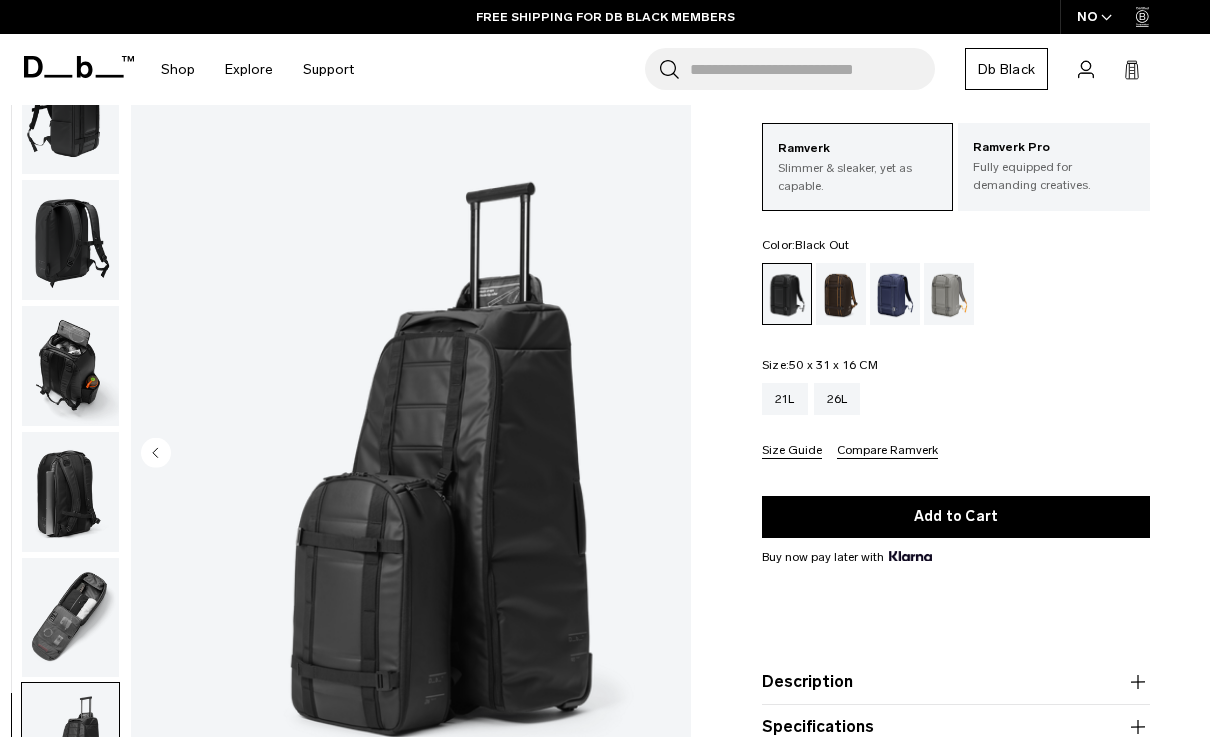 click at bounding box center (411, 454) 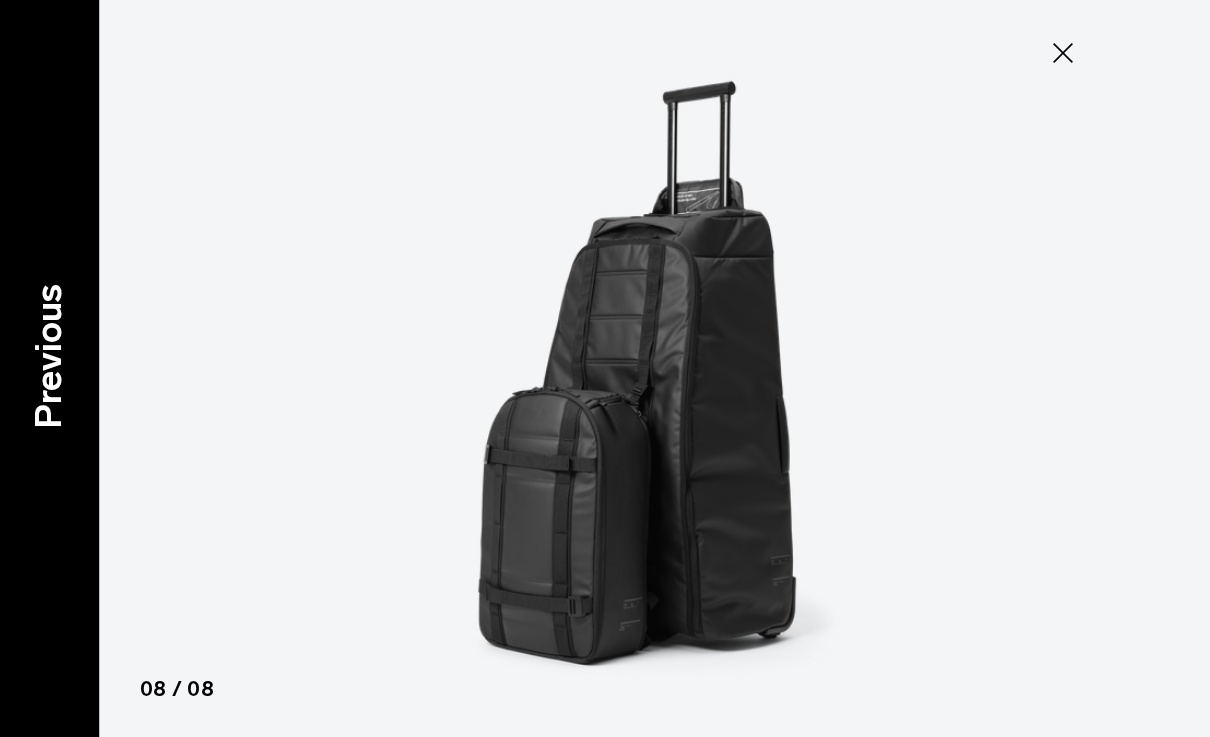 click on "Previous" at bounding box center (49, 356) 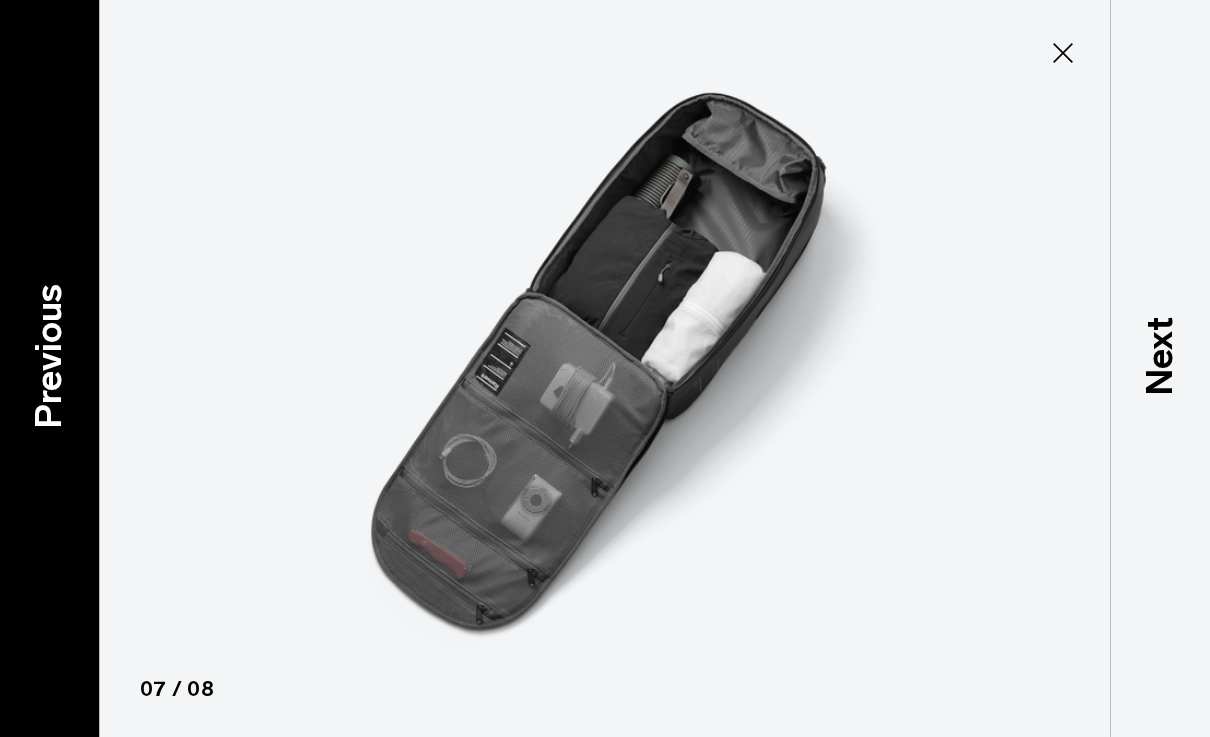 click on "Previous" at bounding box center (49, 356) 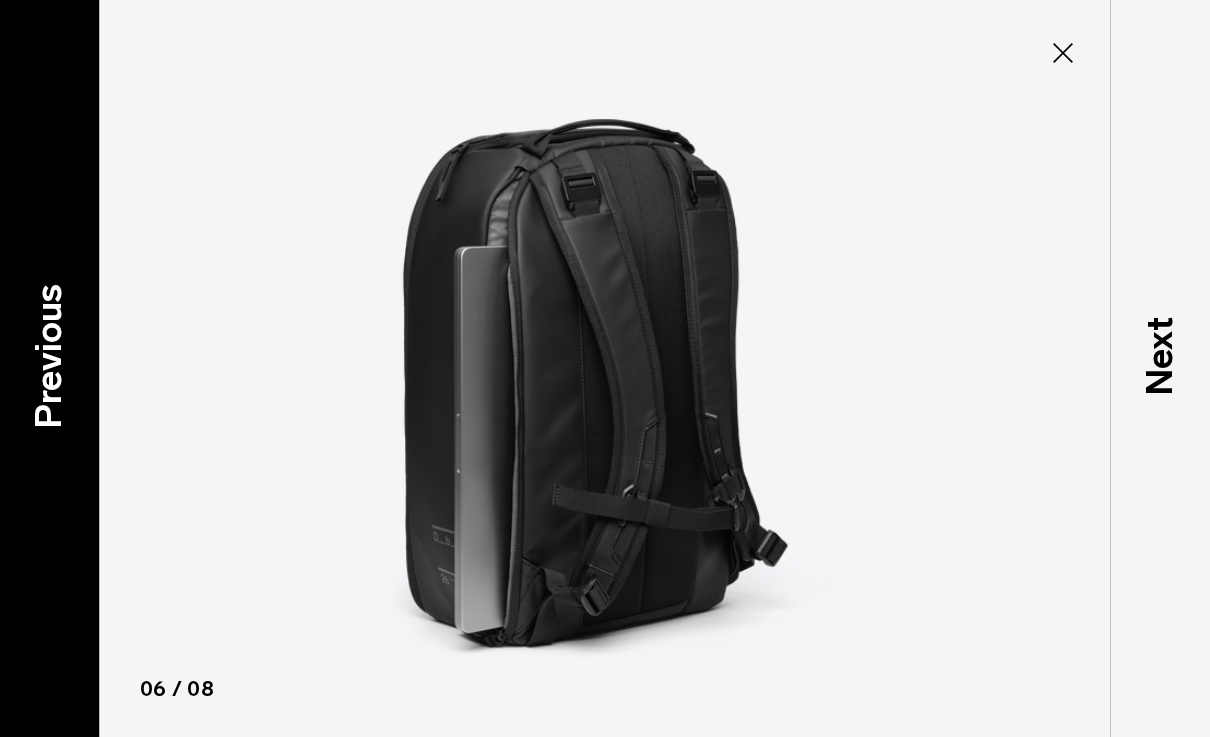click on "Previous" at bounding box center (49, 356) 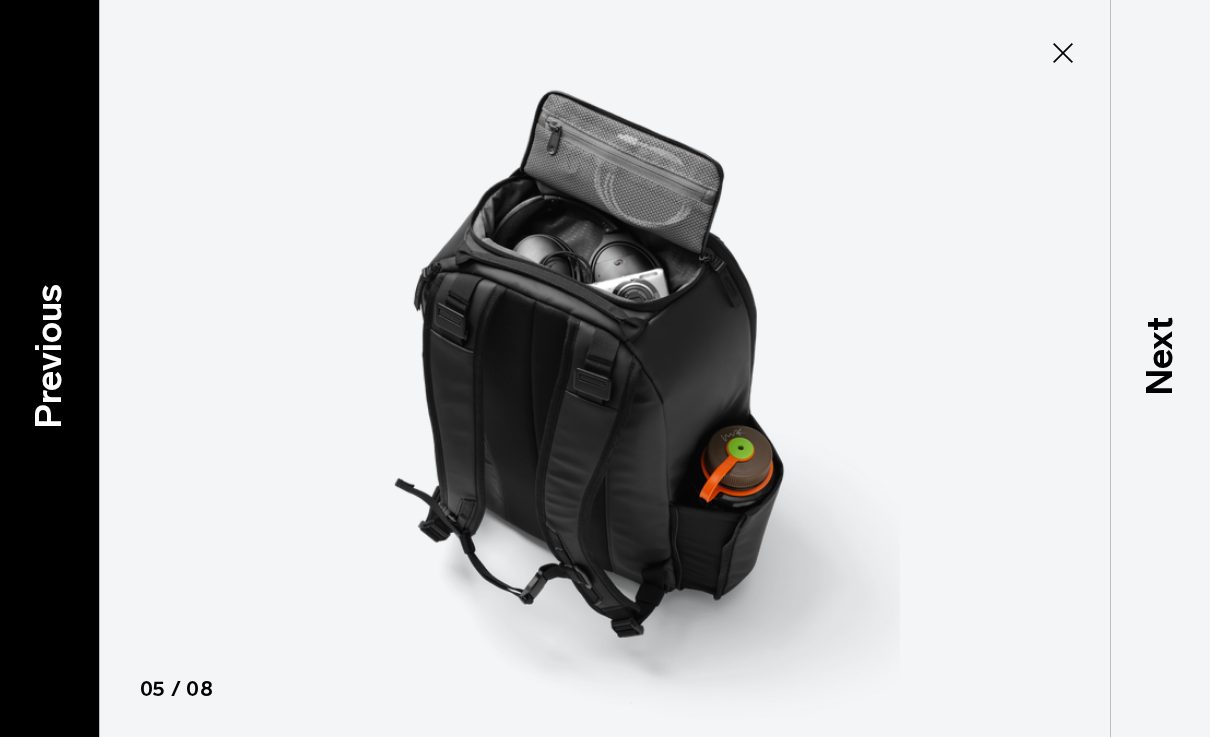 click on "Skip to content
Summer Sale Ends In:
00
days,
00
hours,
00
minutes ,
00
seconds
BUY NOW, PAY LATER WITH KLARNA
10% OFF YOUR FIRST PURCHASE FOR DB BLACK MEMBERS
FREE SHIPPING FOR DB BLACK MEMBERS
FREE RETURNS FOR DB BLACK MEMBERS
LIMITED LIFETIME WARRANTY FOR DB BLACK MEMBERS
BUY NOW, PAY LATER WITH KLARNA
10% OFF YOUR FIRST PURCHASE FOR DB BLACK MEMBERS
Summer Sale Ends In:
00" at bounding box center (605, 271) 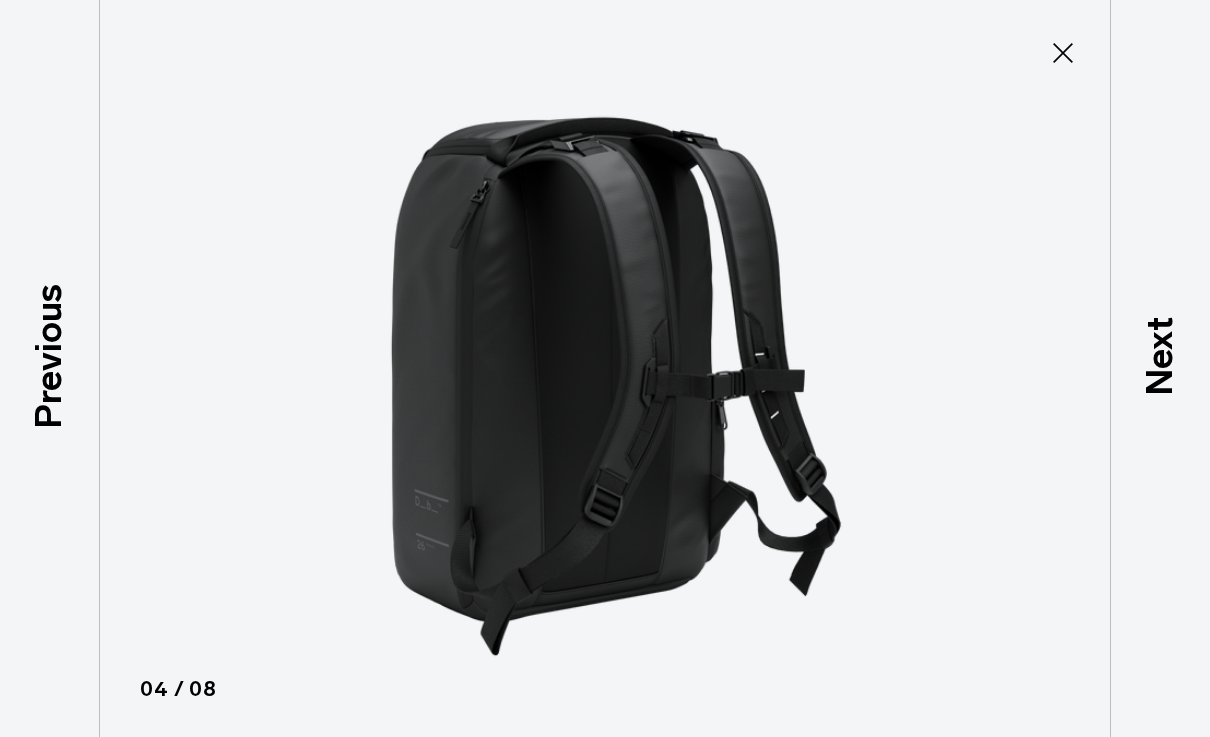scroll, scrollTop: 97, scrollLeft: 0, axis: vertical 